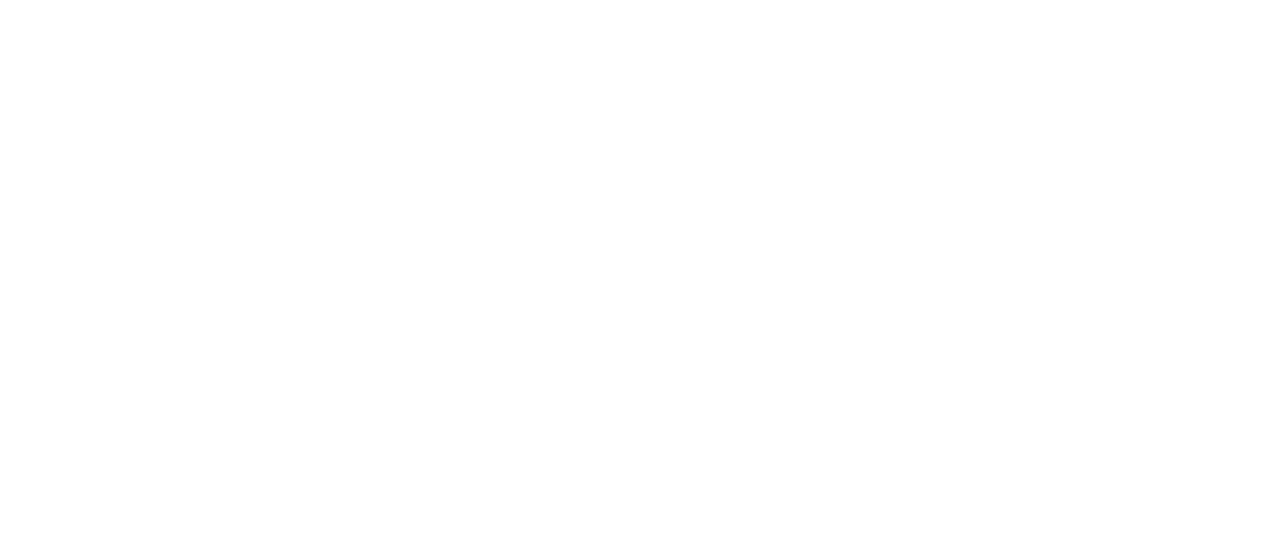 scroll, scrollTop: 0, scrollLeft: 0, axis: both 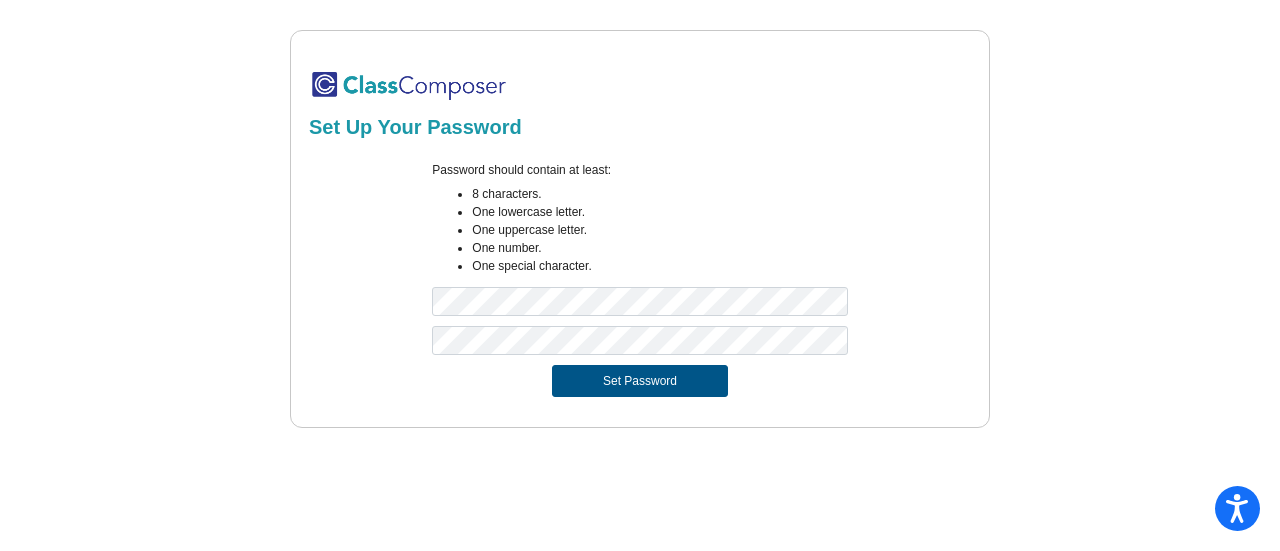 click on "Set Password" at bounding box center (640, 381) 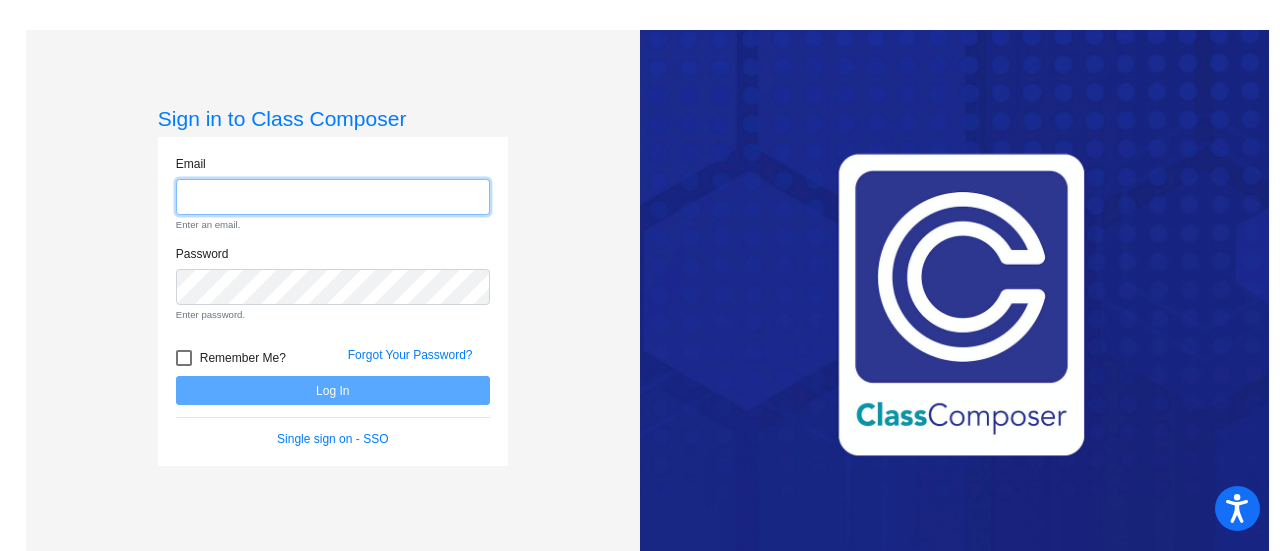 type on "[EMAIL]" 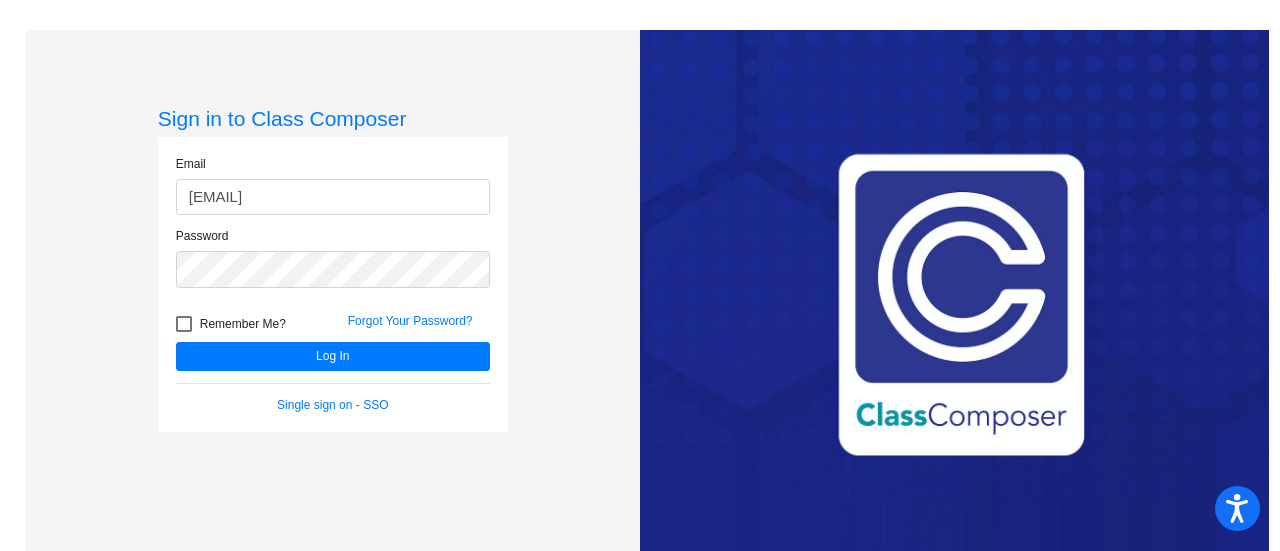 click at bounding box center (184, 324) 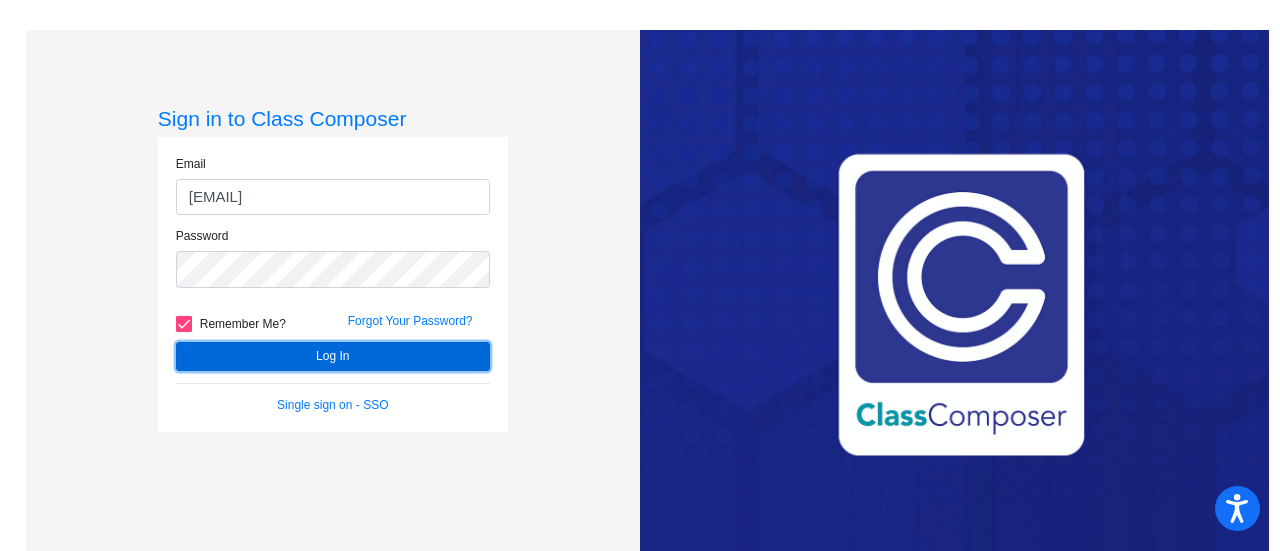 click on "Log In" 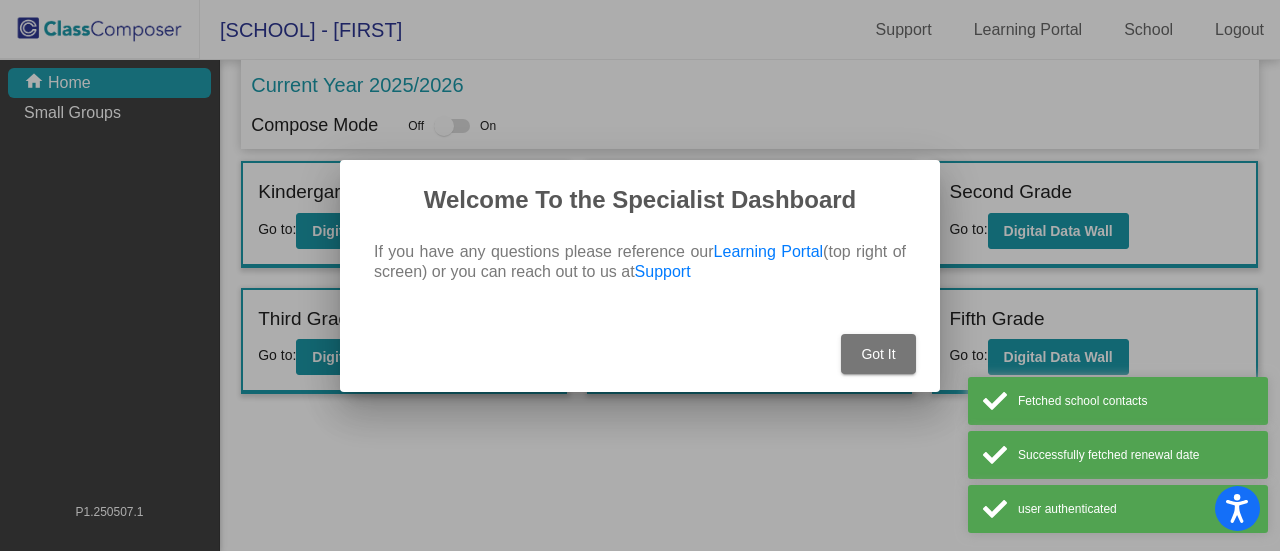click on "Got It" at bounding box center (878, 354) 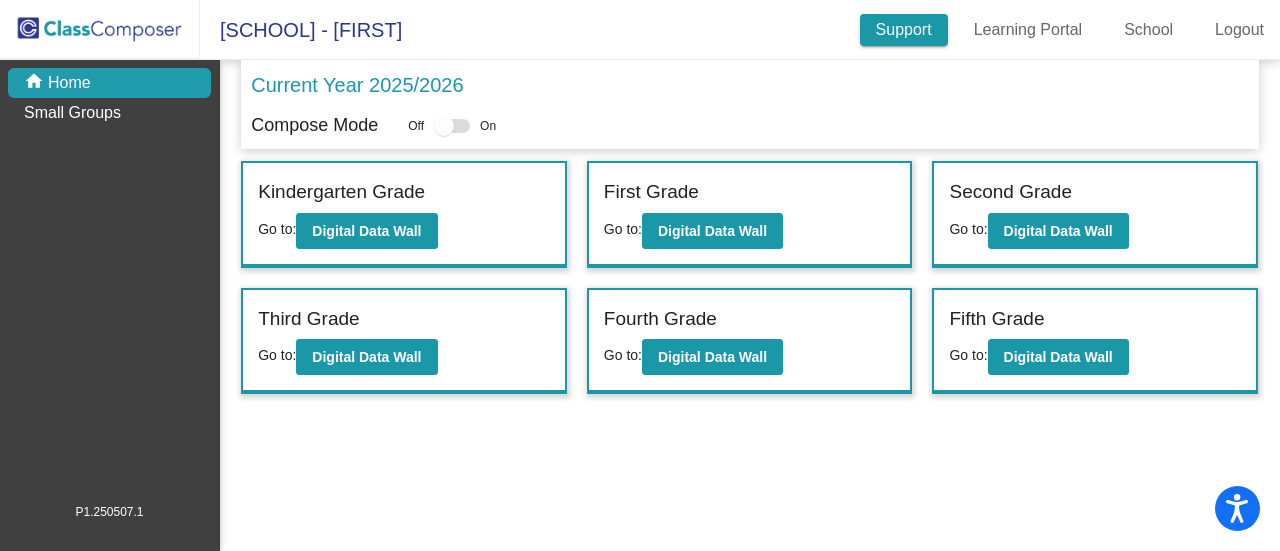 click on "Support" 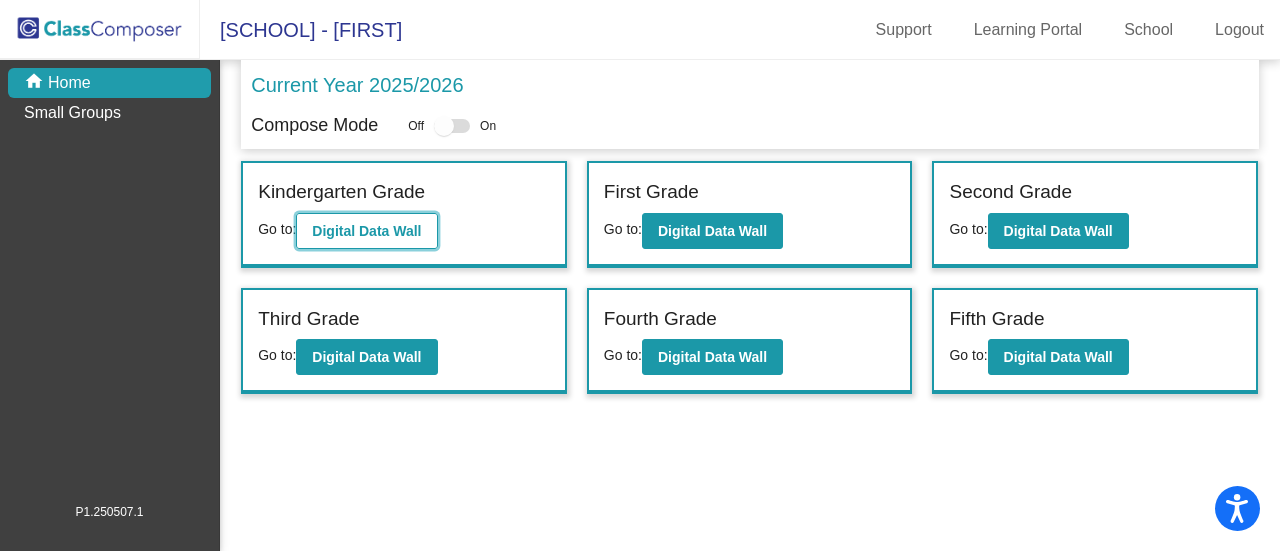 click on "Digital Data Wall" 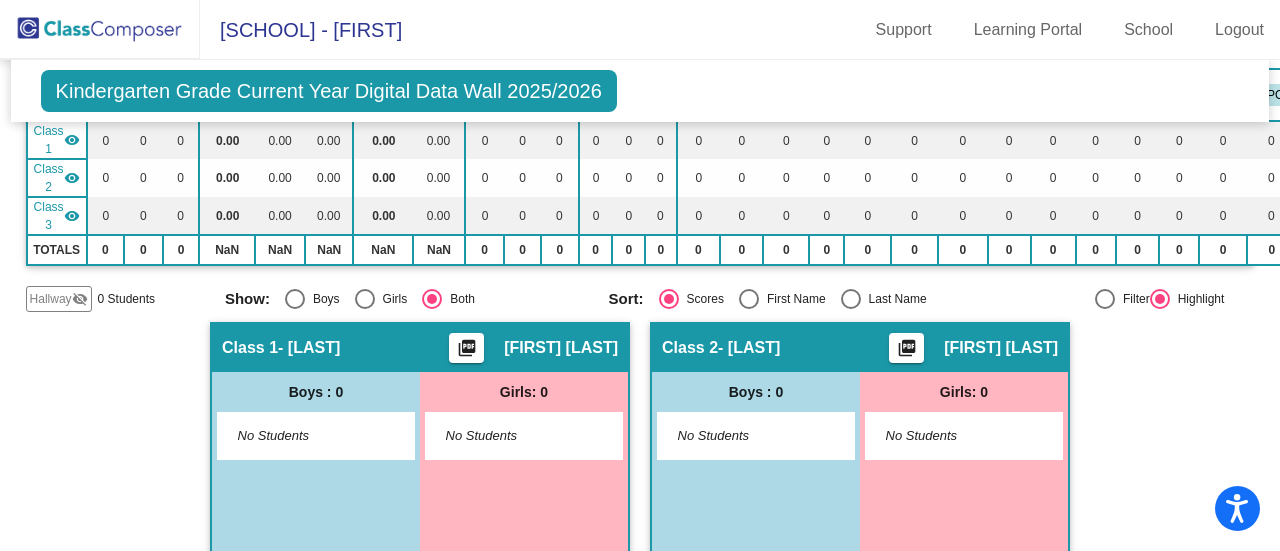 scroll, scrollTop: 0, scrollLeft: 0, axis: both 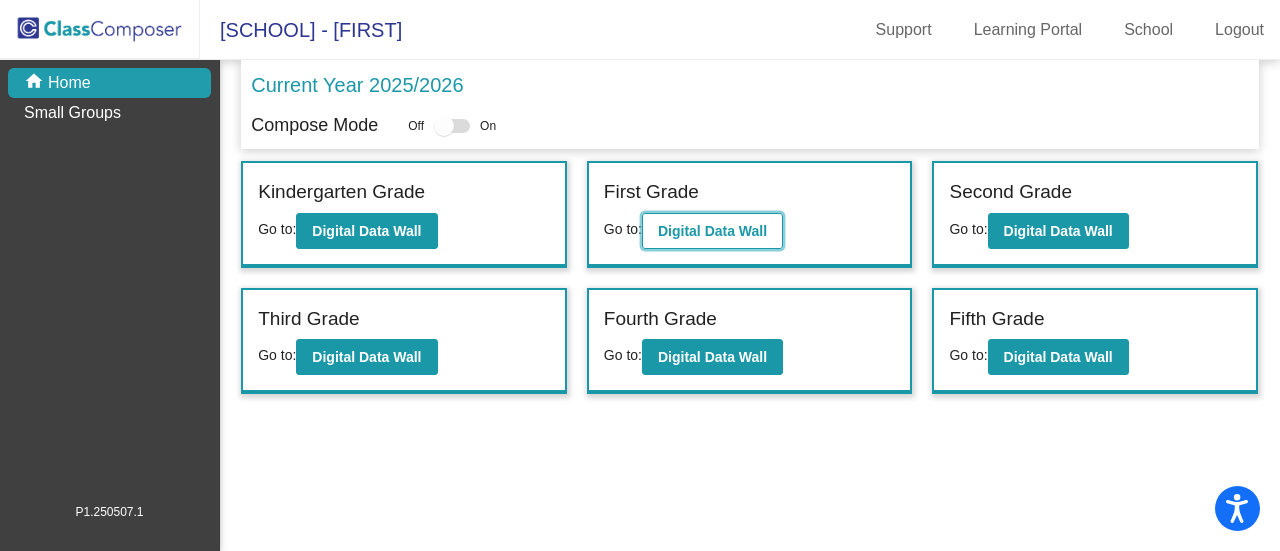 click on "Digital Data Wall" 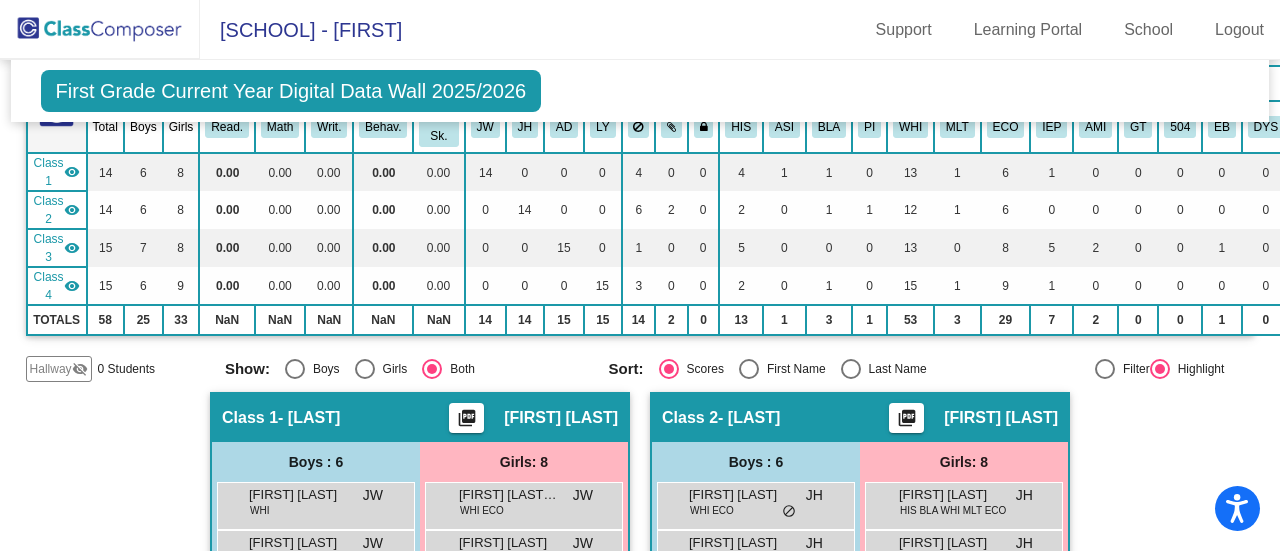 scroll, scrollTop: 0, scrollLeft: 0, axis: both 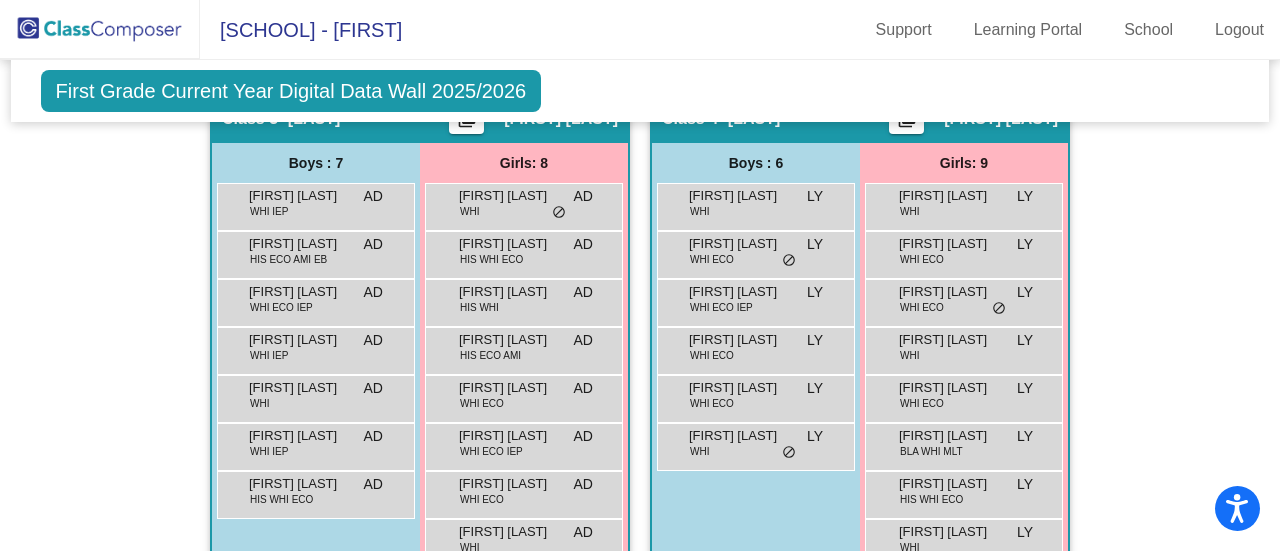 click on "Hallway   - Hallway Class  picture_as_pdf  Add Student  [FIRST] [LAST] Student Id  (Recommended)   Boy   Girl   Non Binary Add Close  Boys : 0    No Students   Girls: 0   No Students   Class 1   - [LAST]  picture_as_pdf [FIRST] [LAST]  Add Student  [FIRST] [LAST] Student Id  (Recommended)   Boy   Girl   Non Binary Add Close  Boys : 6  [FIRST] [LAST] WHI JW lock do_not_disturb_alt [FIRST] [LAST] HIS WHI JW lock do_not_disturb_alt [FIRST] [LAST] BLA WHI MLT IEP JW lock do_not_disturb_alt [FIRST] [LAST] WHI JW lock do_not_disturb_alt [FIRST] [LAST] WHI ECO JW lock do_not_disturb_alt [FIRST] [LAST] WHI JW lock do_not_disturb_alt Girls: 8 [FIRST] [LAST] WHI ECO JW lock do_not_disturb_alt [FIRST] [LAST] HIS WHI ECO JW lock do_not_disturb_alt [FIRST] [LAST] HIS WHI JW lock do_not_disturb_alt [FIRST] [LAST] WHI ECO JW lock do_not_disturb_alt [FIRST] [LAST] WHI ECO JW lock do_not_disturb_alt [FIRST] [LAST] ASI ECO JW lock do_not_disturb_alt [FIRST] [LAST] WHI JW lock do_not_disturb_alt [FIRST] [LAST]" 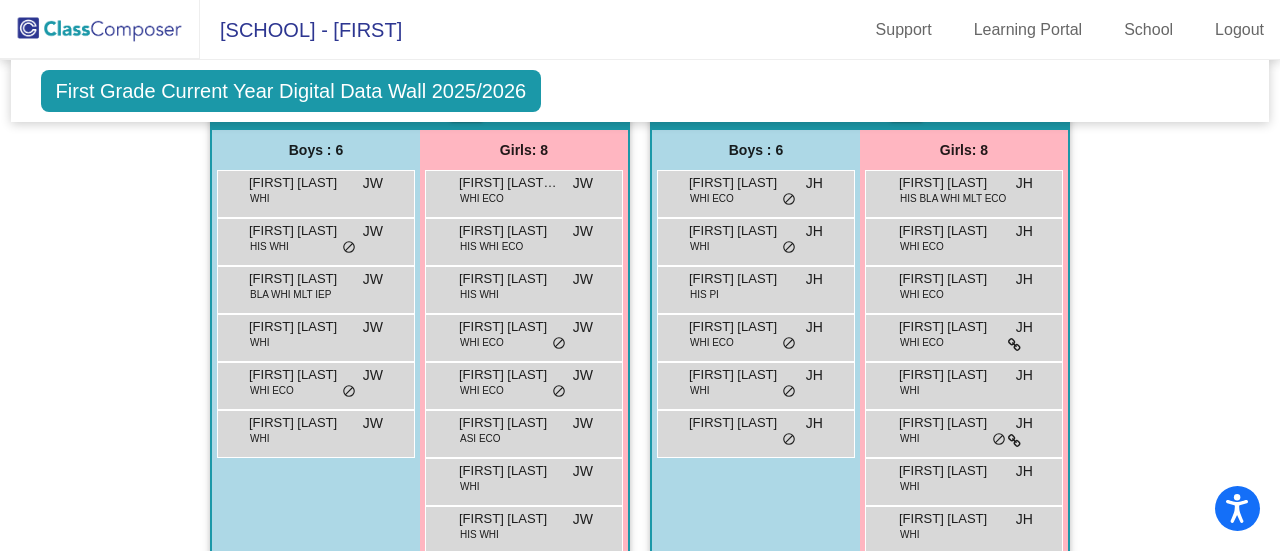 scroll, scrollTop: 480, scrollLeft: 0, axis: vertical 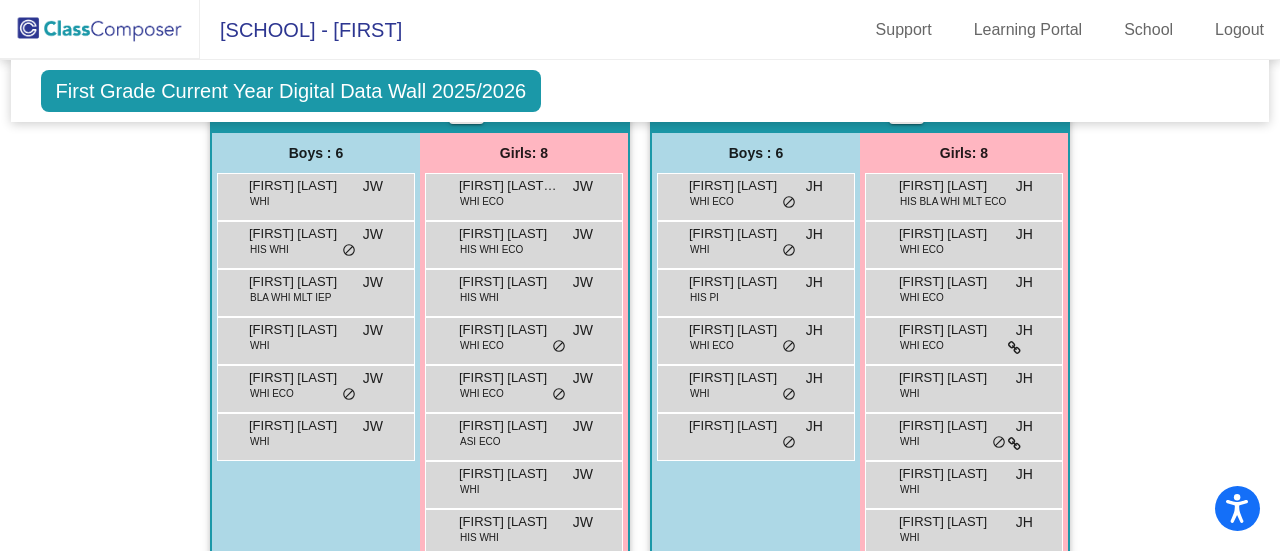 click on "Hallway   - Hallway Class  picture_as_pdf  Add Student  [FIRST] [LAST] Student Id  (Recommended)   Boy   Girl   Non Binary Add Close  Boys : 0    No Students   Girls: 0   No Students   Class 1   - [LAST]  picture_as_pdf [FIRST] [LAST]  Add Student  [FIRST] [LAST] Student Id  (Recommended)   Boy   Girl   Non Binary Add Close  Boys : 6  [FIRST] [LAST] WHI JW lock do_not_disturb_alt [FIRST] [LAST] HIS WHI JW lock do_not_disturb_alt [FIRST] [LAST] BLA WHI MLT IEP JW lock do_not_disturb_alt [FIRST] [LAST] WHI JW lock do_not_disturb_alt [FIRST] [LAST] WHI ECO JW lock do_not_disturb_alt [FIRST] [LAST] WHI JW lock do_not_disturb_alt Girls: 8 [FIRST] [LAST] WHI ECO JW lock do_not_disturb_alt [FIRST] [LAST] HIS WHI ECO JW lock do_not_disturb_alt [FIRST] [LAST] HIS WHI JW lock do_not_disturb_alt [FIRST] [LAST] WHI ECO JW lock do_not_disturb_alt [FIRST] [LAST] WHI ECO JW lock do_not_disturb_alt [FIRST] [LAST] ASI ECO JW lock do_not_disturb_alt [FIRST] [LAST] WHI JW lock do_not_disturb_alt [FIRST] [LAST]" 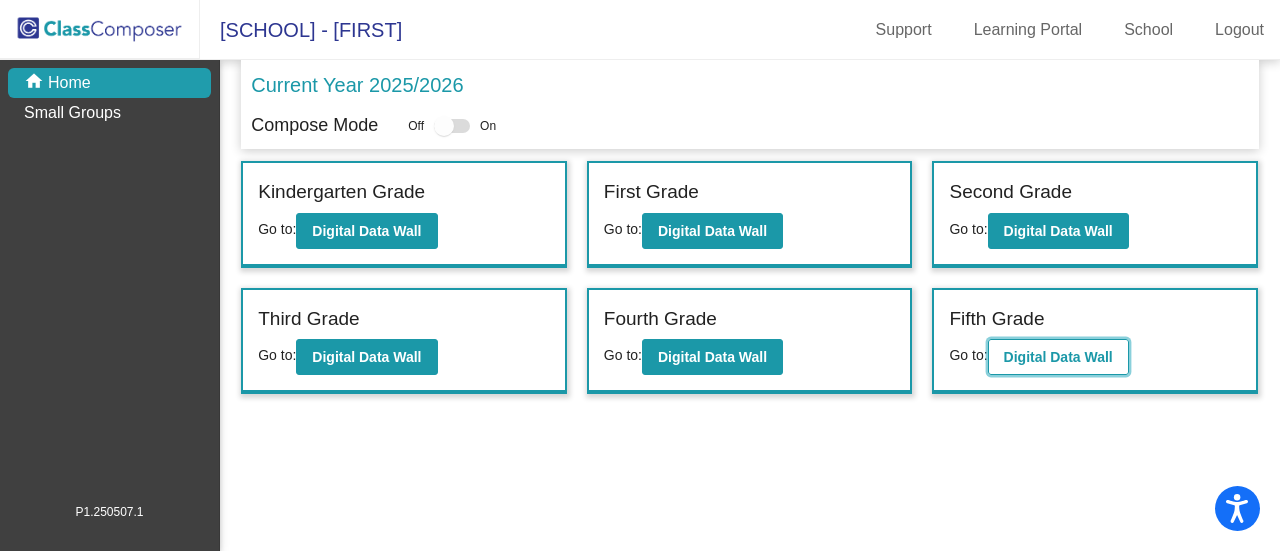 click on "Digital Data Wall" 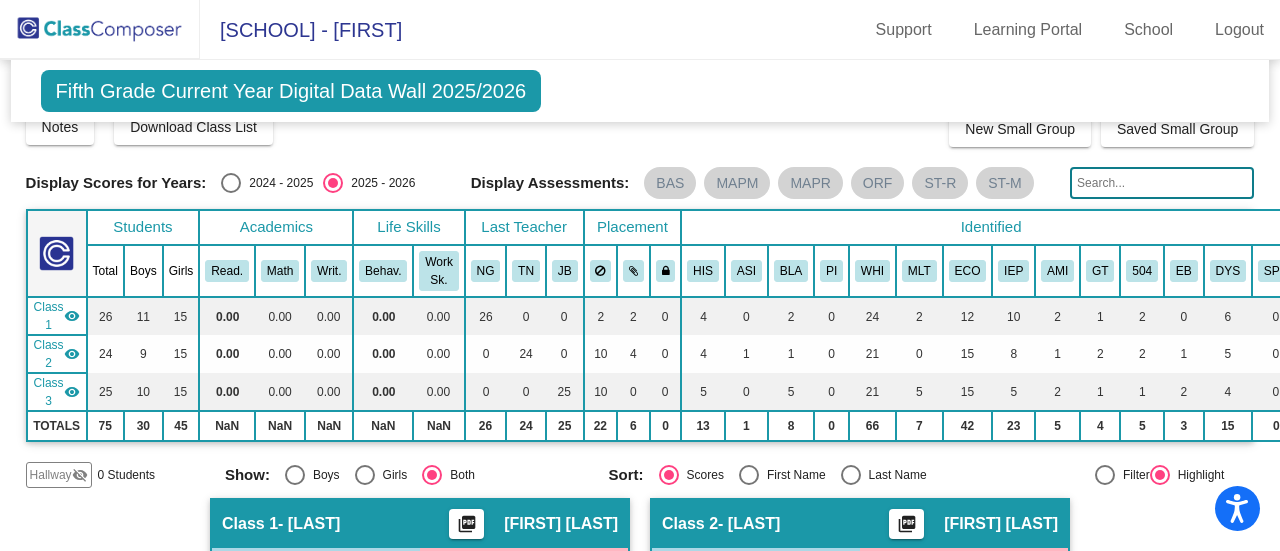 scroll, scrollTop: 0, scrollLeft: 0, axis: both 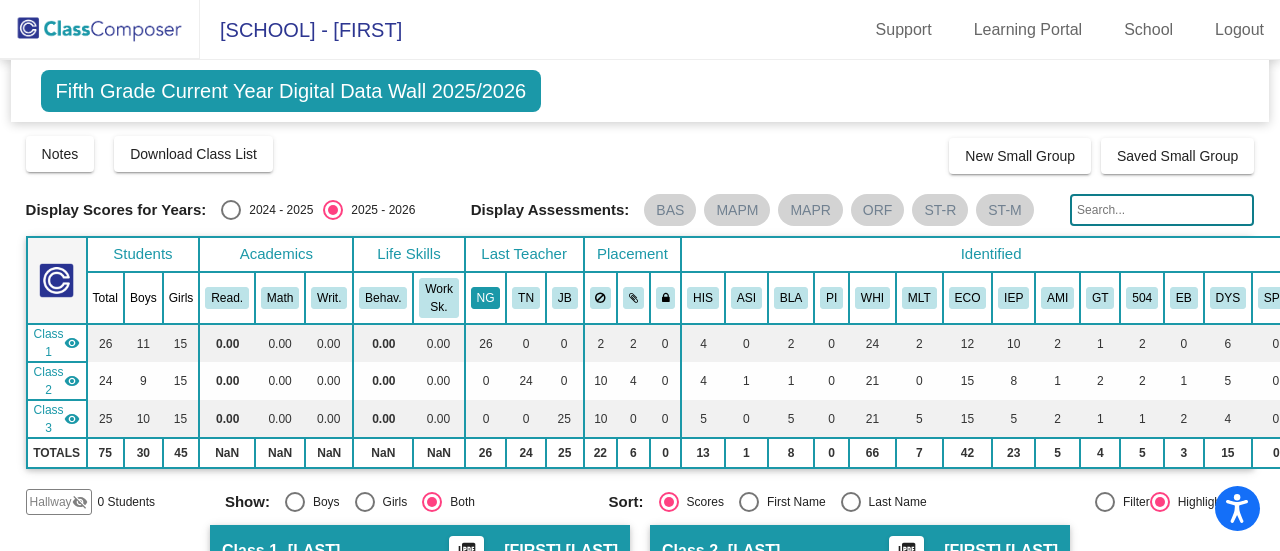 click on "NG" 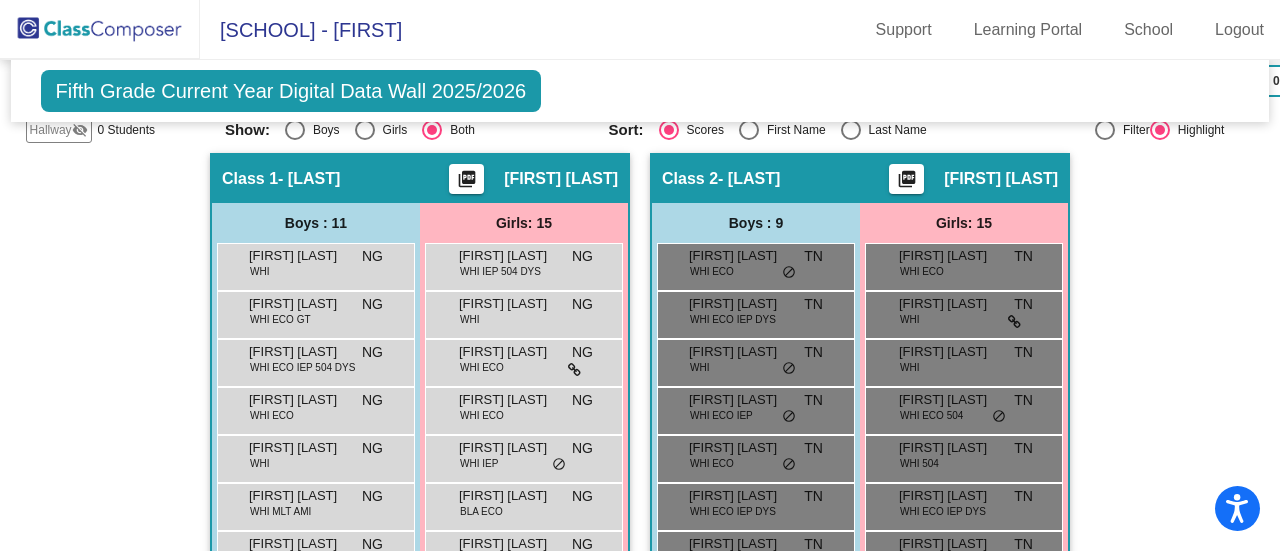 scroll, scrollTop: 384, scrollLeft: 0, axis: vertical 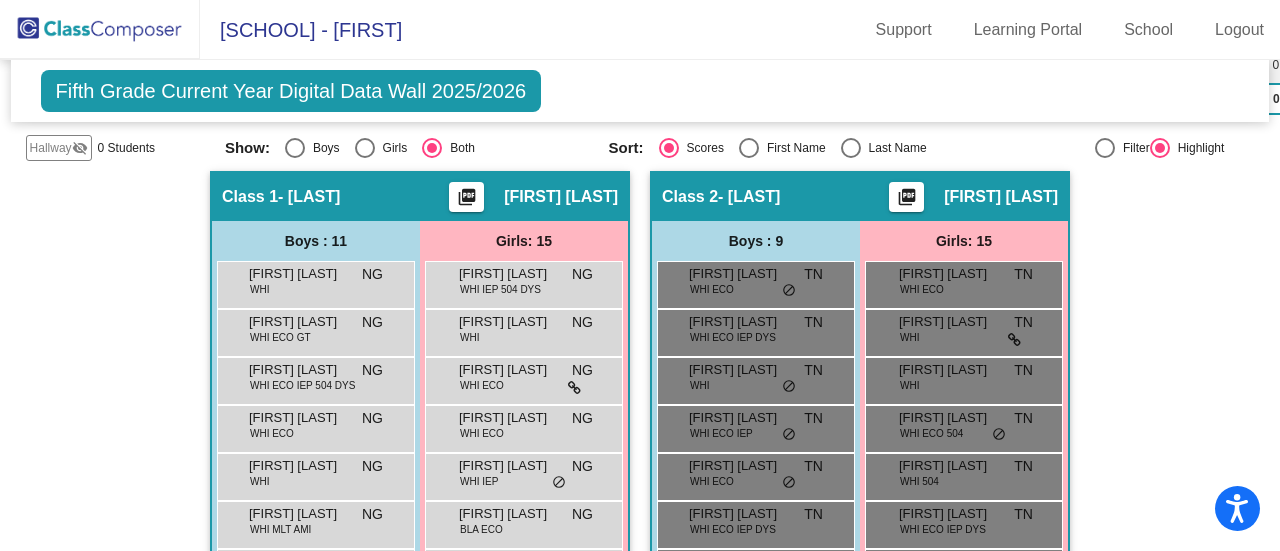 click on "Hallway   - Hallway Class  picture_as_pdf  Add Student  First Name Last Name Student Id  (Recommended)   Boy   Girl   Non Binary Add Close  Boys : 0    No Students   Girls: 0   No Students   Class 1   - [LAST]  picture_as_pdf [FIRST] [LAST]  Add Student  First Name Last Name Student Id  (Recommended)   Boy   Girl   Non Binary Add Close  Boys : 11  [FIRST] [LAST] WHI NG lock do_not_disturb_alt [FIRST] [LAST] WHI ECO GT NG lock do_not_disturb_alt [FIRST] [LAST] WHI ECO IEP 504 DYS NG lock do_not_disturb_alt [FIRST] [LAST] WHI ECO NG lock do_not_disturb_alt [FIRST] [LAST] WHI NG lock do_not_disturb_alt [FIRST] [LAST] WHI MLT AMI NG lock do_not_disturb_alt [FIRST] [LAST] WHI IEP NG lock do_not_disturb_alt [FIRST] [LAST] WHI ECO IEP DYS NG lock do_not_disturb_alt [FIRST] [LAST] WHI MLT IEP AMI NG lock do_not_disturb_alt [FIRST] [LAST] WHI NG lock do_not_disturb_alt [FIRST] [LAST] WHI ECO NG lock do_not_disturb_alt Girls: 15 [FIRST] [LAST] WHI IEP 504 DYS NG lock do_not_disturb_alt [FIRST] [LAST] WHI NG lock NG" 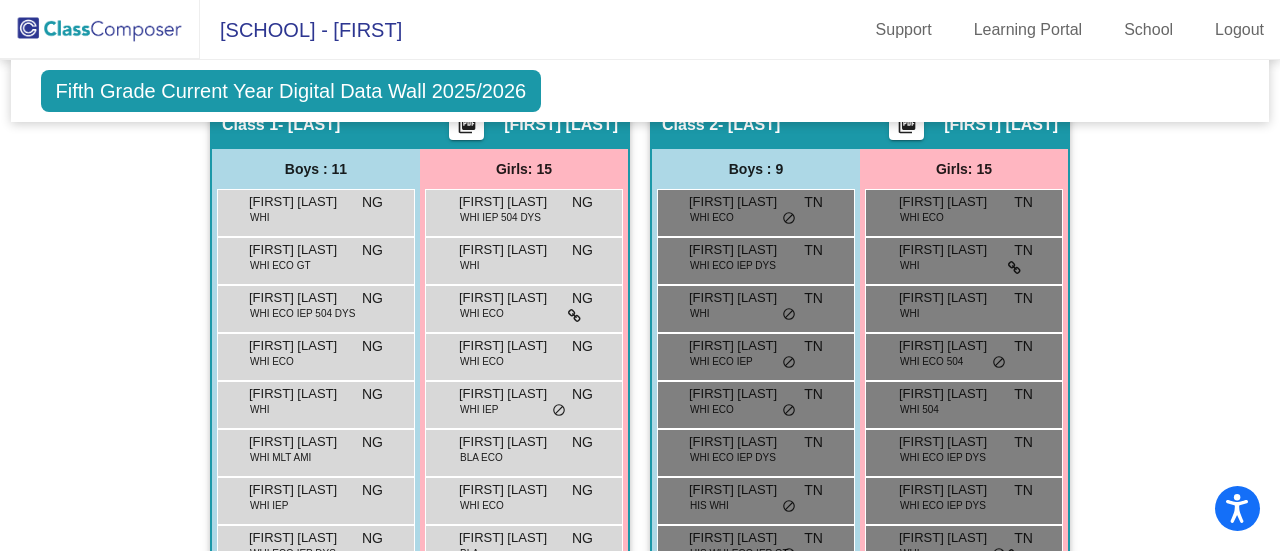 scroll, scrollTop: 466, scrollLeft: 0, axis: vertical 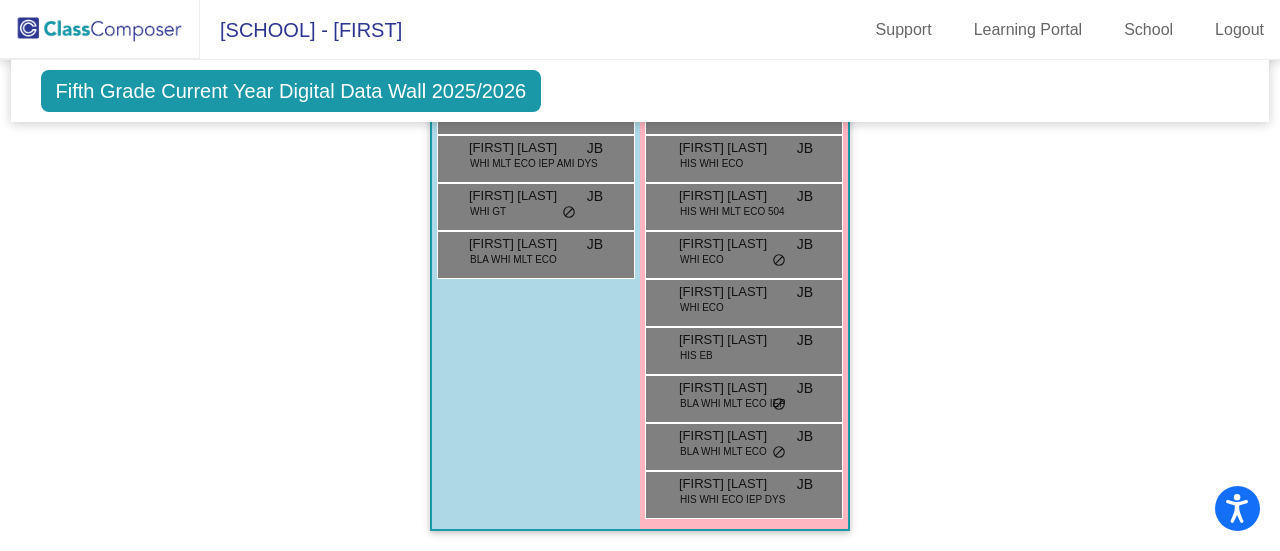 click on "Hallway   - Hallway Class  picture_as_pdf  Add Student  First Name Last Name Student Id  (Recommended)   Boy   Girl   Non Binary Add Close  Boys : 0    No Students   Girls: 0   No Students   Class 1   - [LAST]  picture_as_pdf [FIRST] [LAST]  Add Student  First Name Last Name Student Id  (Recommended)   Boy   Girl   Non Binary Add Close  Boys : 11  [FIRST] [LAST] WHI NG lock do_not_disturb_alt [FIRST] [LAST] WHI ECO GT NG lock do_not_disturb_alt [FIRST] [LAST] WHI ECO IEP 504 DYS NG lock do_not_disturb_alt [FIRST] [LAST] WHI ECO NG lock do_not_disturb_alt [FIRST] [LAST] WHI NG lock do_not_disturb_alt [FIRST] [LAST] WHI MLT AMI NG lock do_not_disturb_alt [FIRST] [LAST] WHI IEP NG lock do_not_disturb_alt [FIRST] [LAST] WHI ECO IEP DYS NG lock do_not_disturb_alt [FIRST] [LAST] WHI MLT IEP AMI NG lock do_not_disturb_alt [FIRST] [LAST] WHI NG lock do_not_disturb_alt [FIRST] [LAST] WHI ECO NG lock do_not_disturb_alt Girls: 15 [FIRST] [LAST] WHI IEP 504 DYS NG lock do_not_disturb_alt [FIRST] [LAST] WHI NG lock NG" 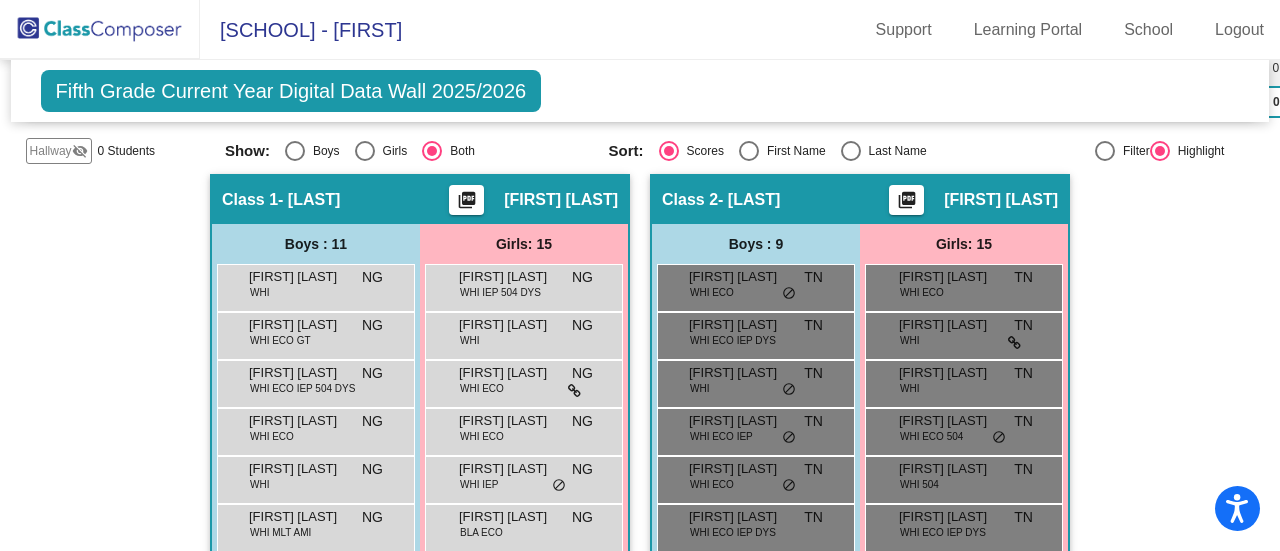 scroll, scrollTop: 360, scrollLeft: 0, axis: vertical 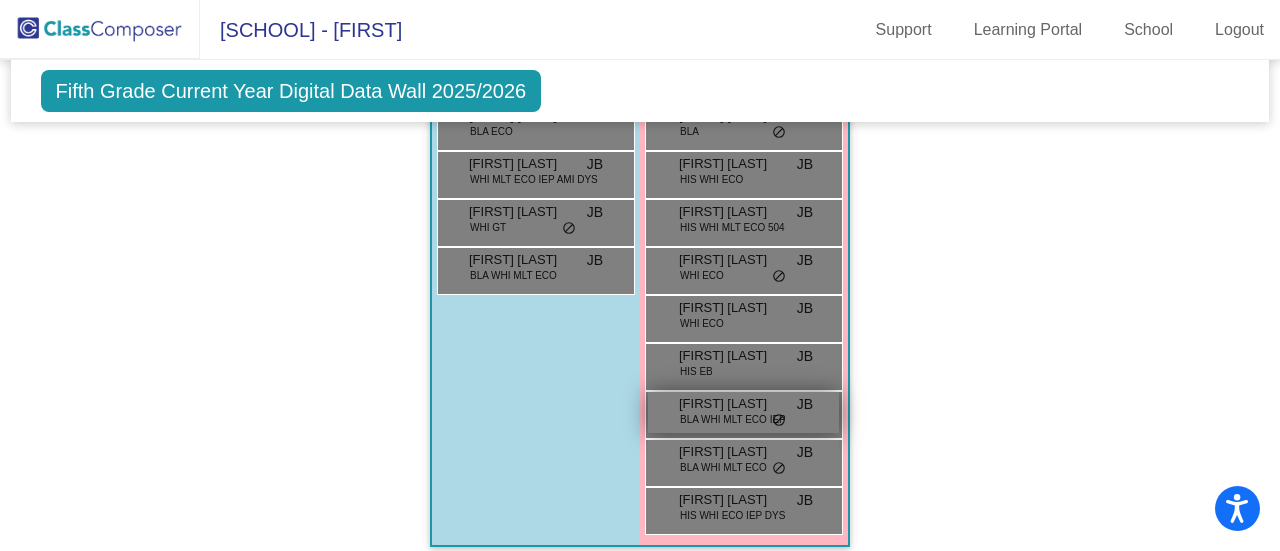 click on "BLA WHI MLT ECO IEP" at bounding box center [733, 419] 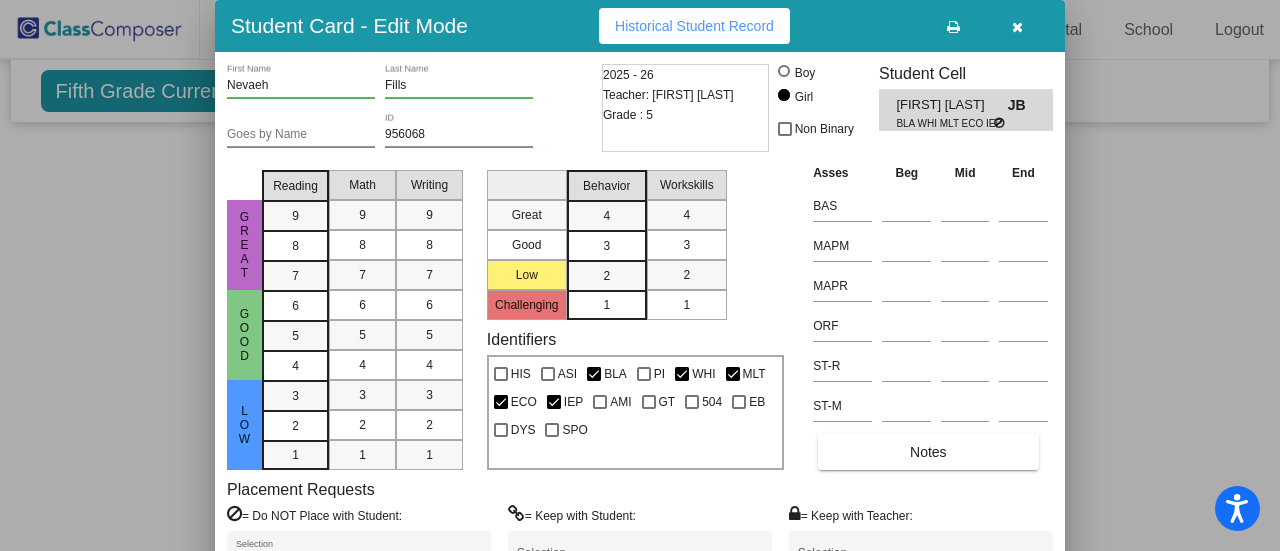 click at bounding box center [640, 275] 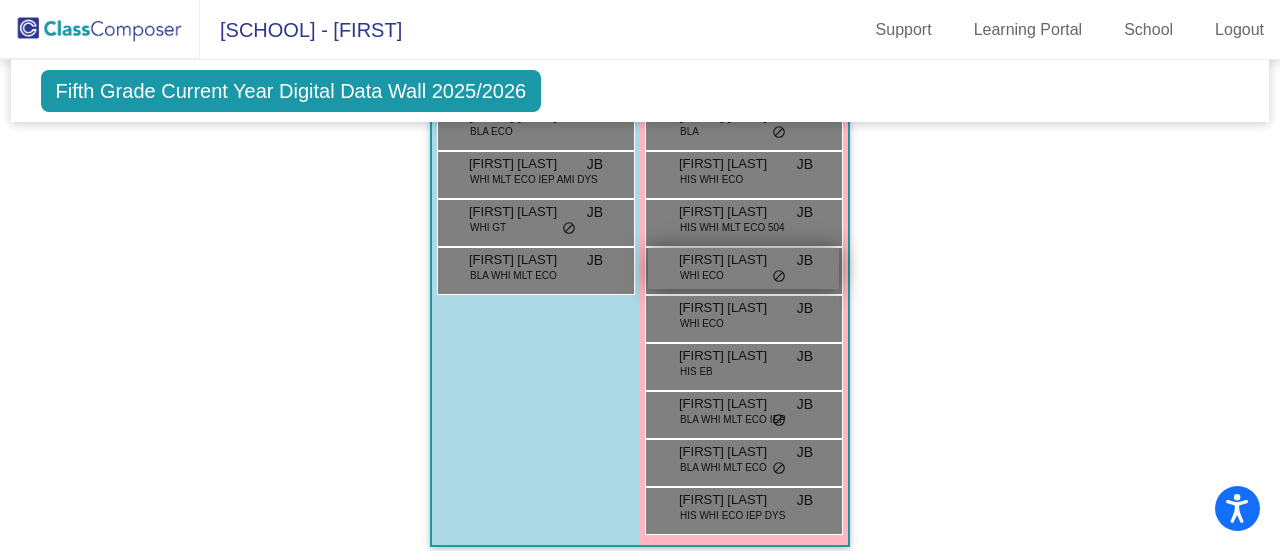click on "[FIRST] [LAST]" at bounding box center [729, 260] 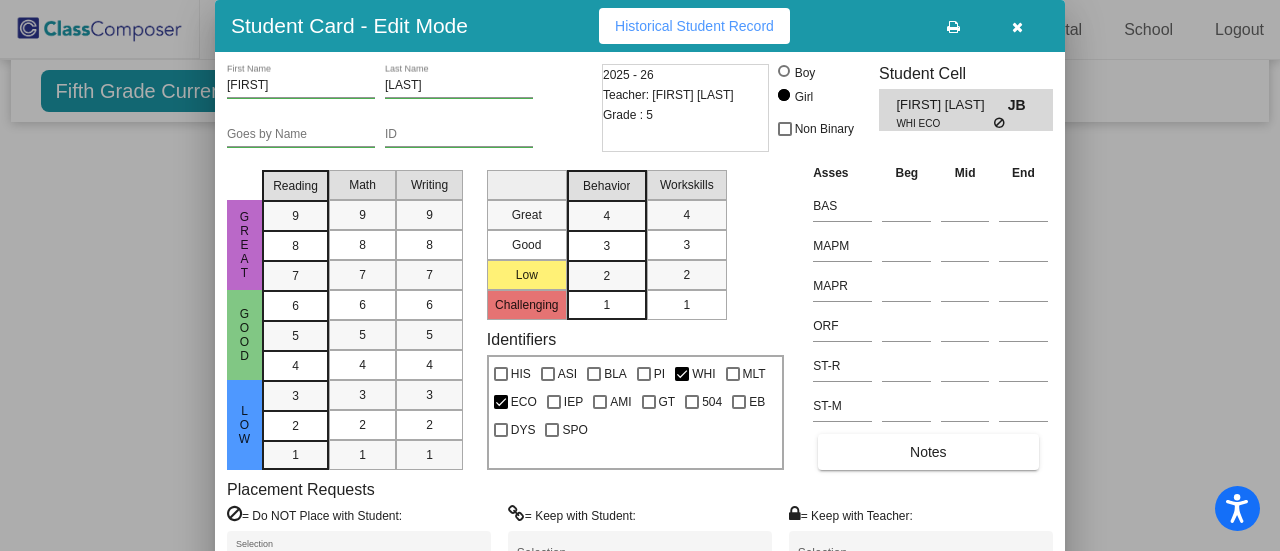 click at bounding box center (640, 275) 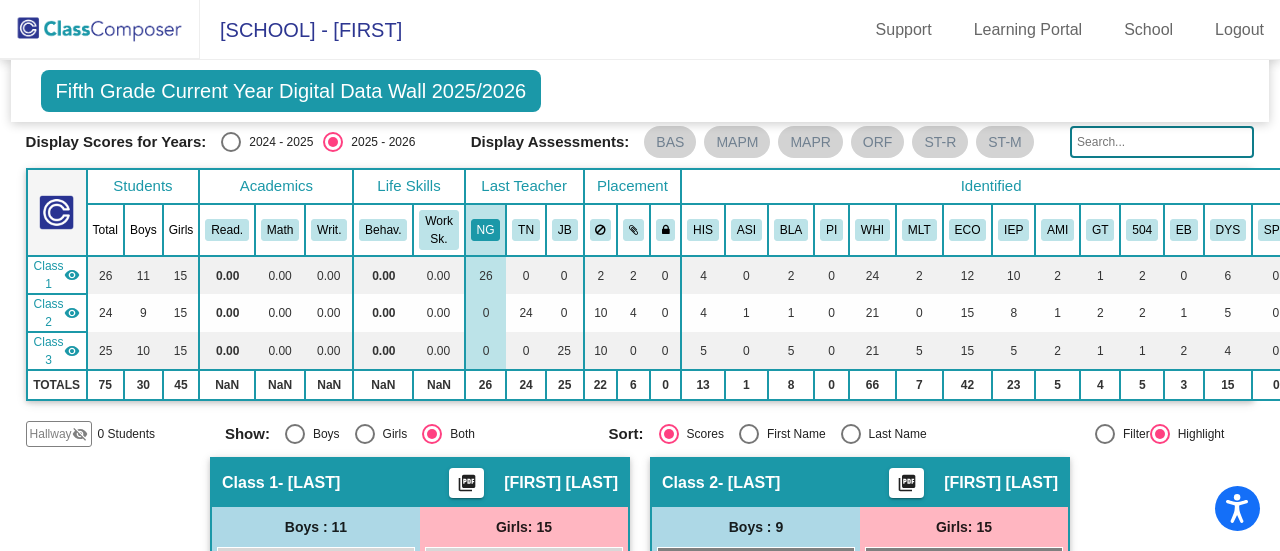scroll, scrollTop: 0, scrollLeft: 0, axis: both 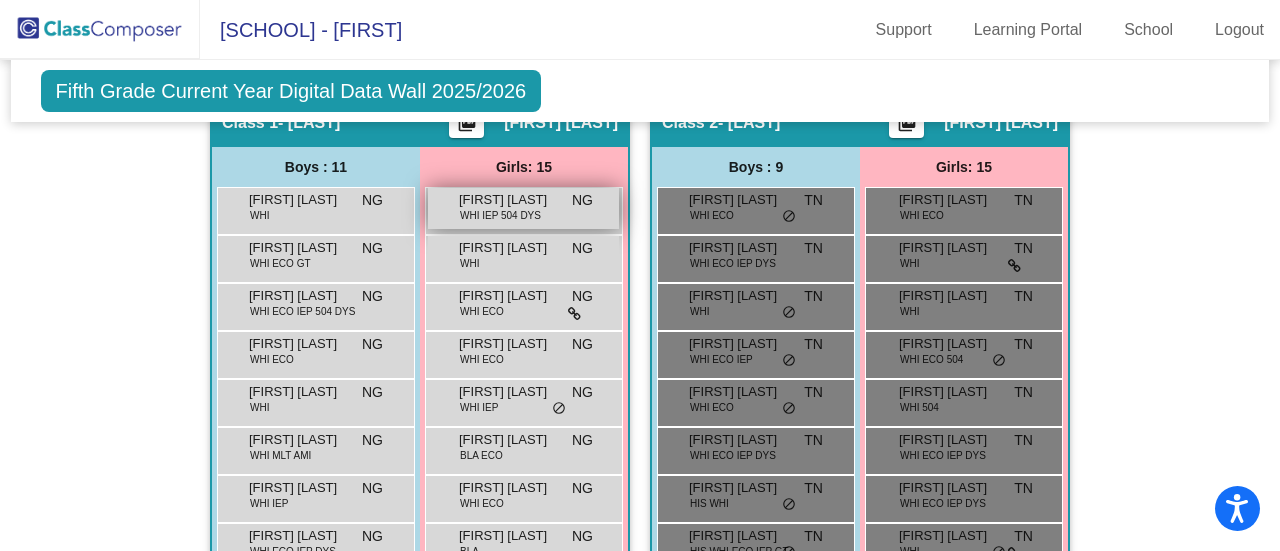 click on "WHI IEP 504 DYS" at bounding box center [500, 215] 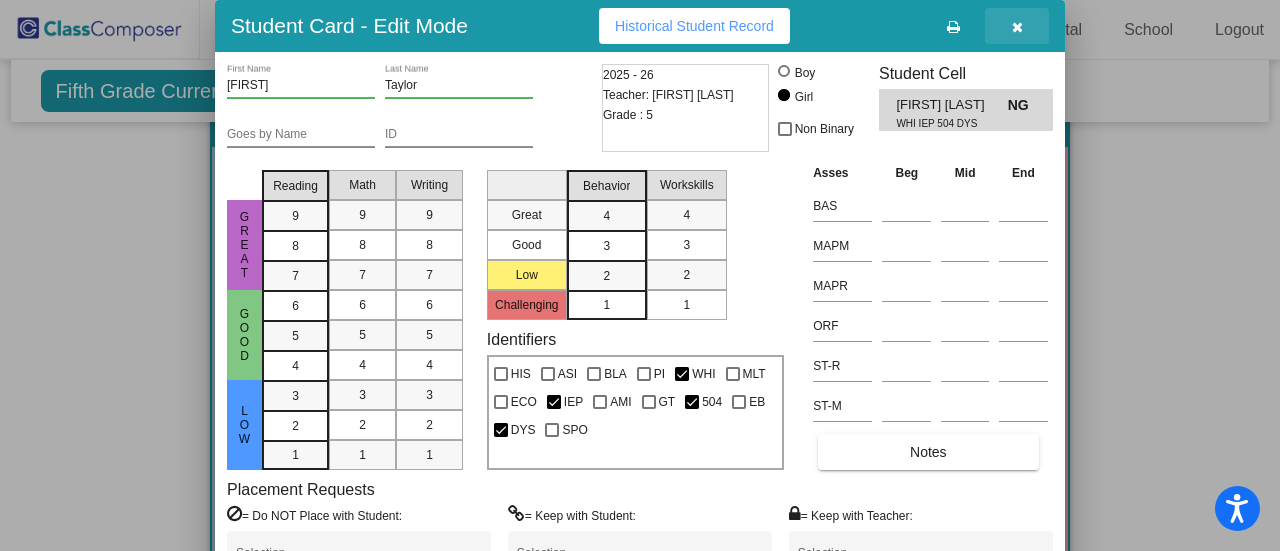 click at bounding box center [1017, 26] 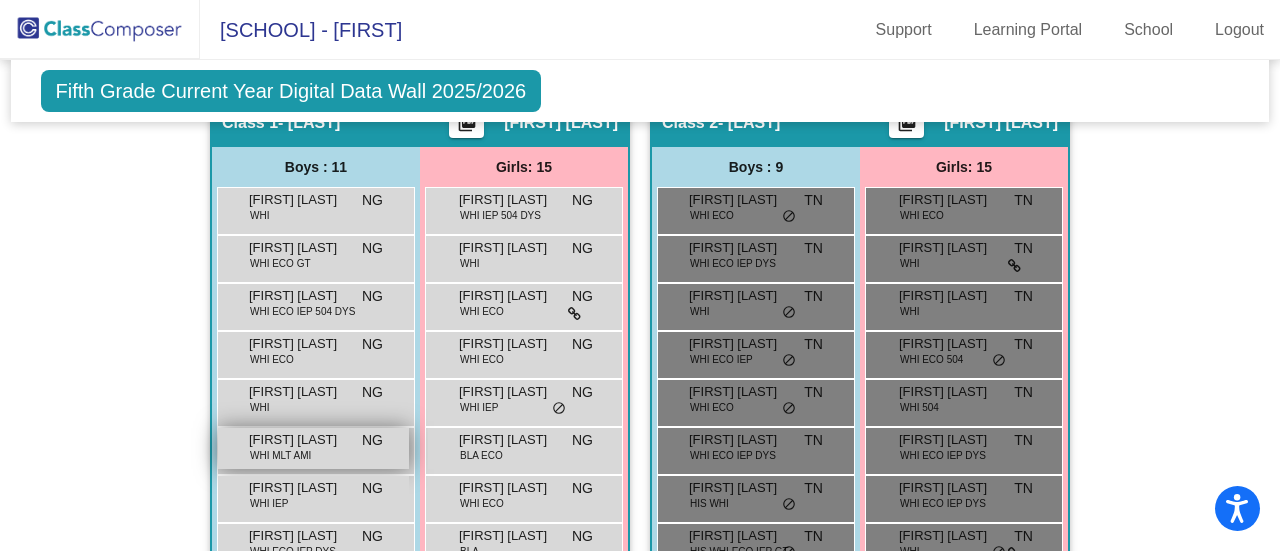 click on "[FIRST] [LAST]" at bounding box center (299, 440) 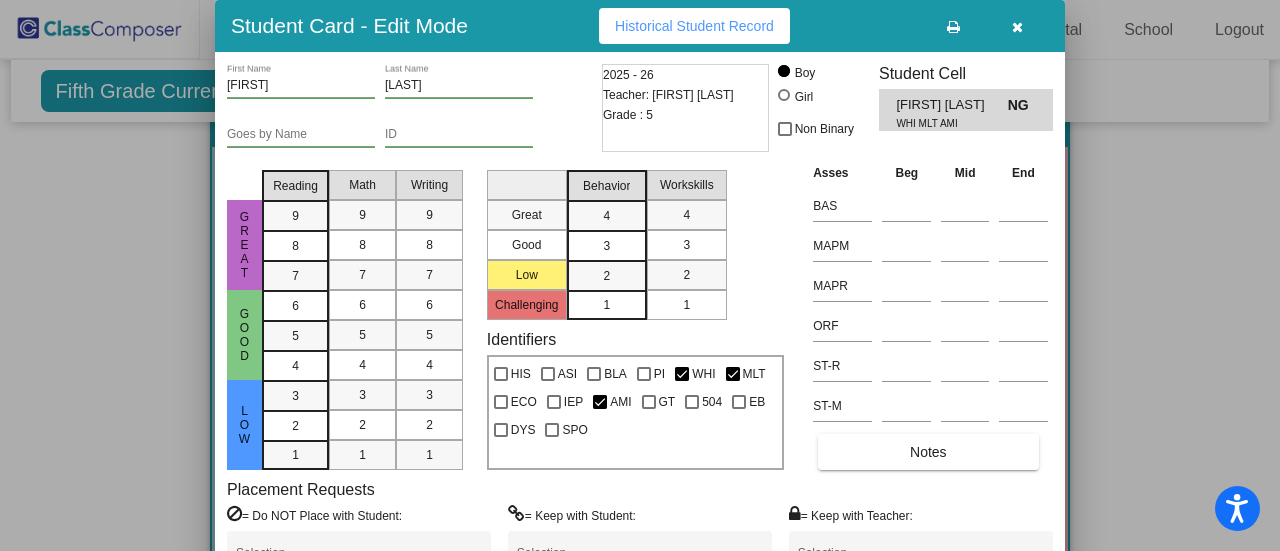 click at bounding box center [640, 275] 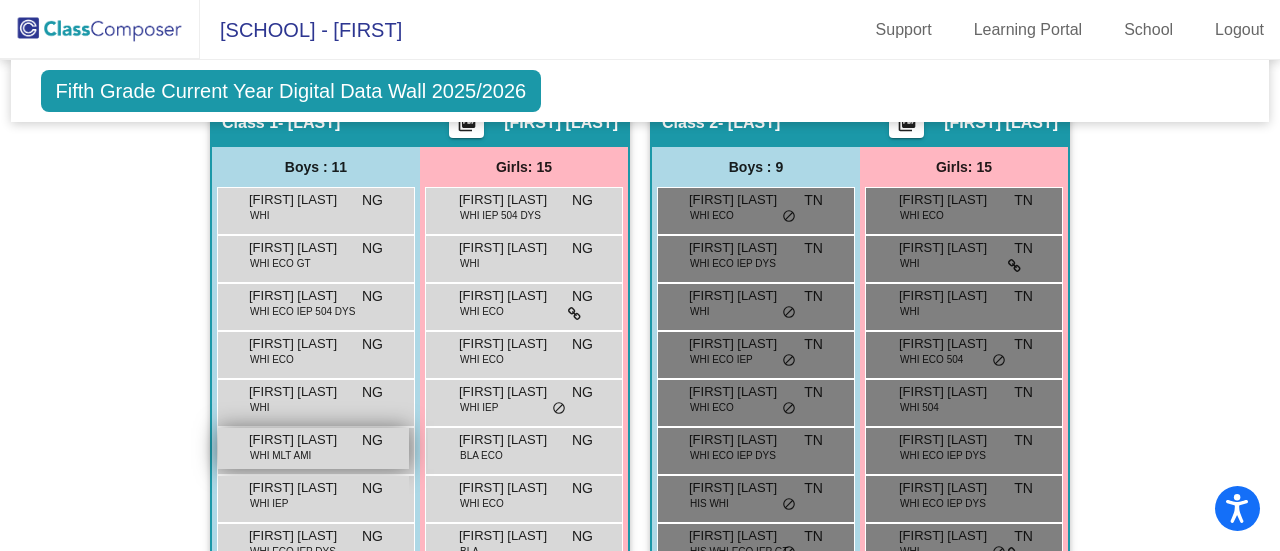 click on "WHI MLT AMI" at bounding box center (280, 455) 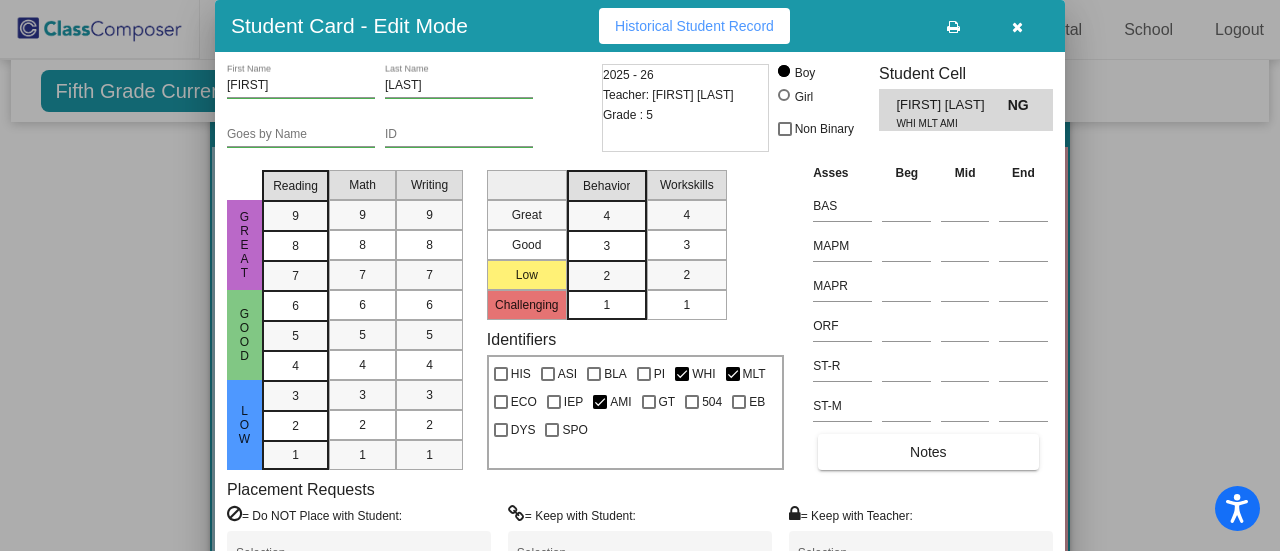 drag, startPoint x: 1274, startPoint y: 183, endPoint x: 1278, endPoint y: 220, distance: 37.215588 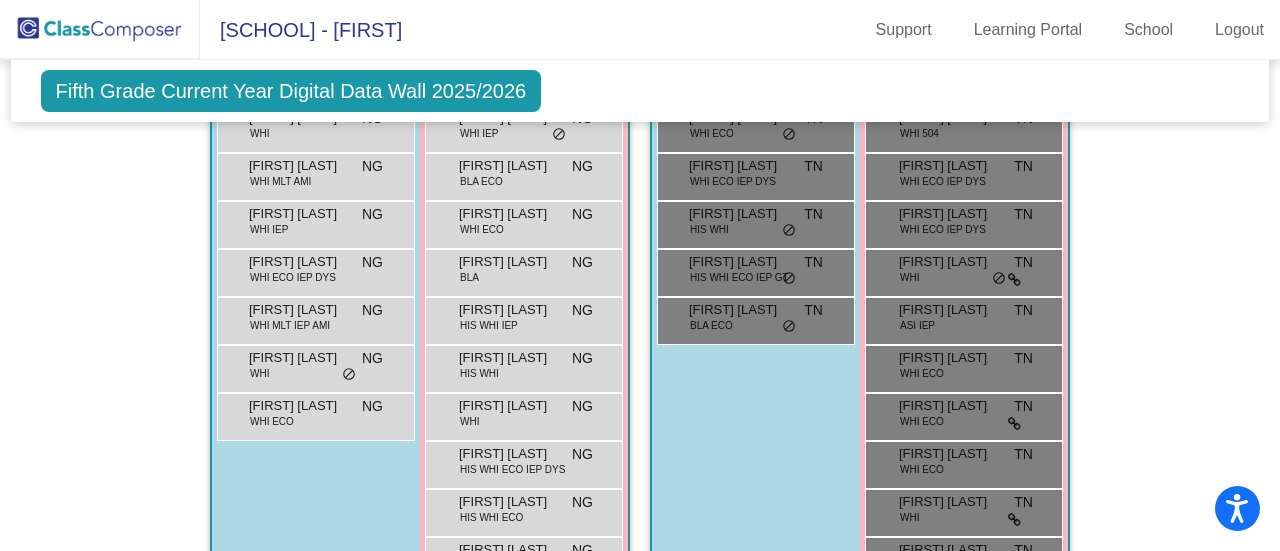 scroll, scrollTop: 705, scrollLeft: 0, axis: vertical 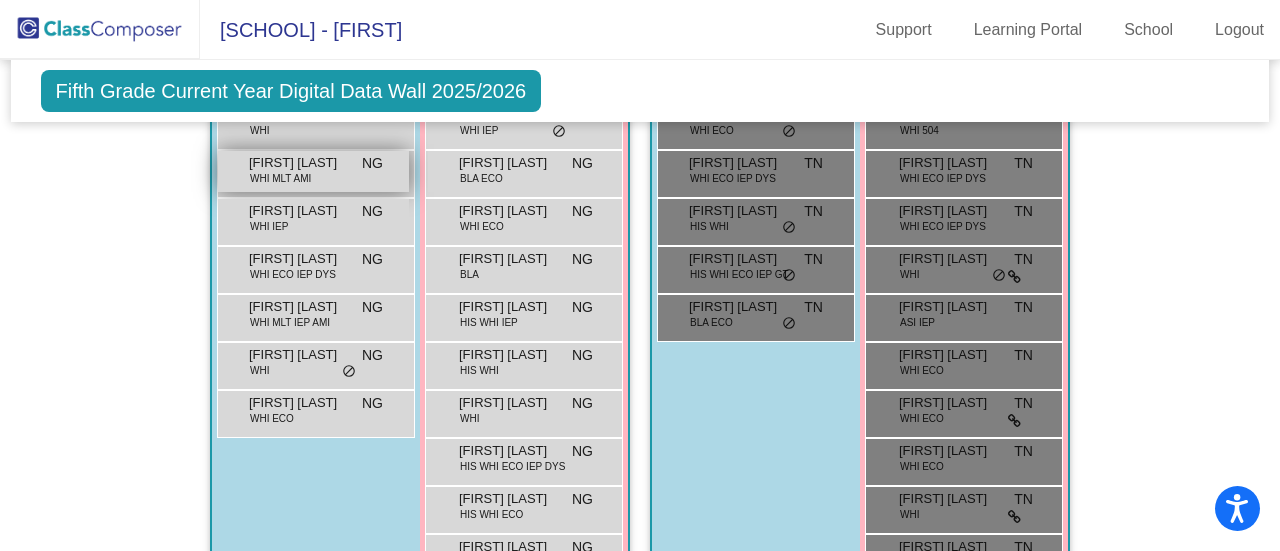 click on "[FIRST] [LAST]" at bounding box center (299, 163) 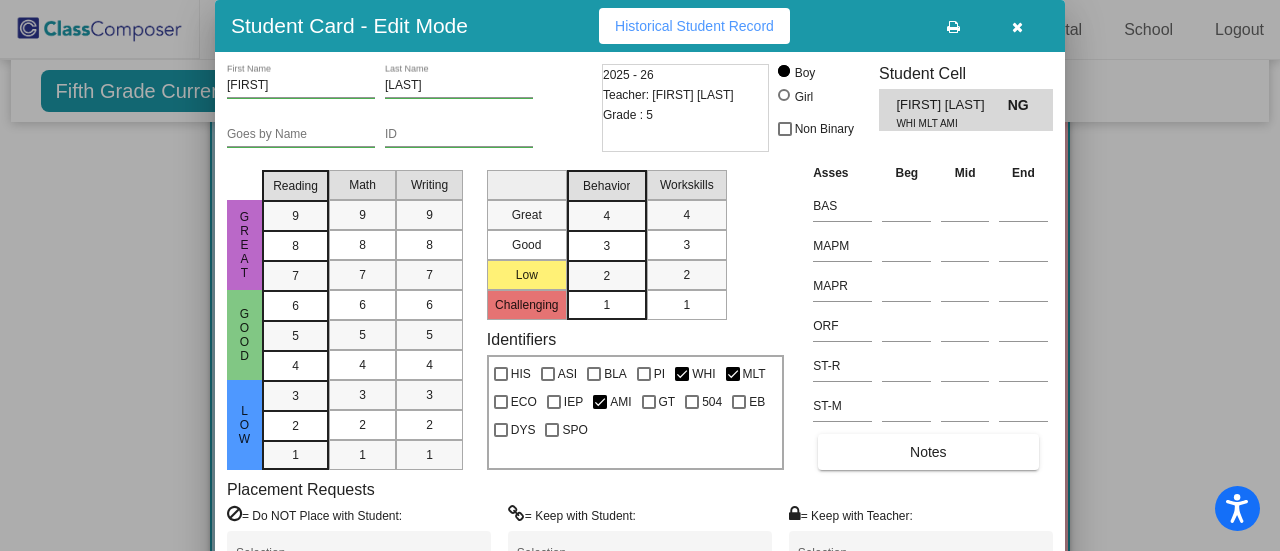 click at bounding box center (640, 275) 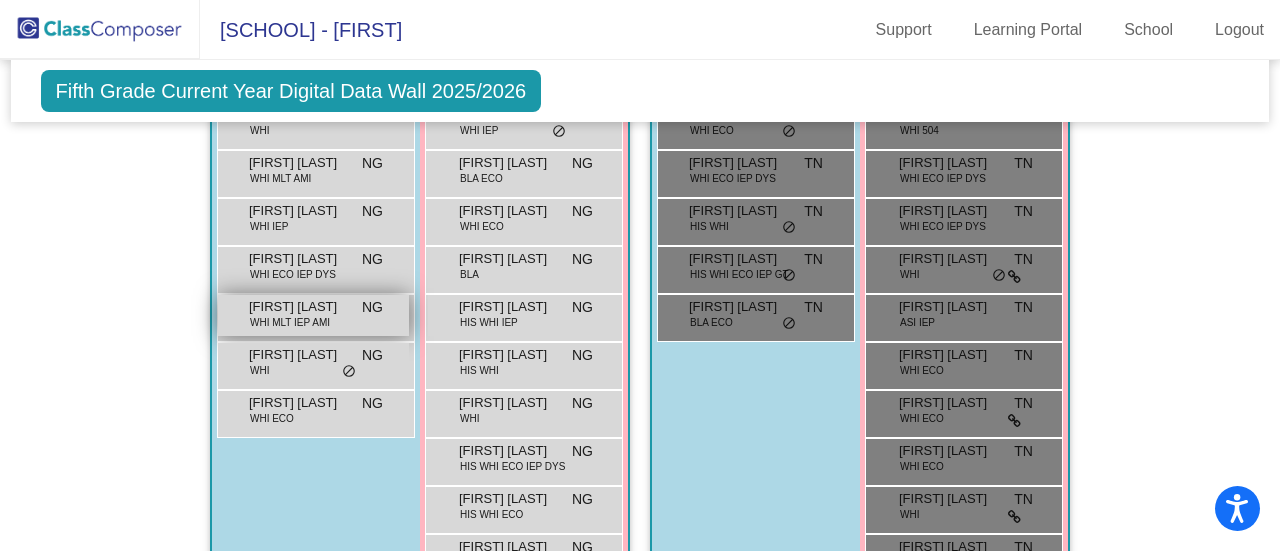 click on "[FIRST] [LAST]" at bounding box center [299, 307] 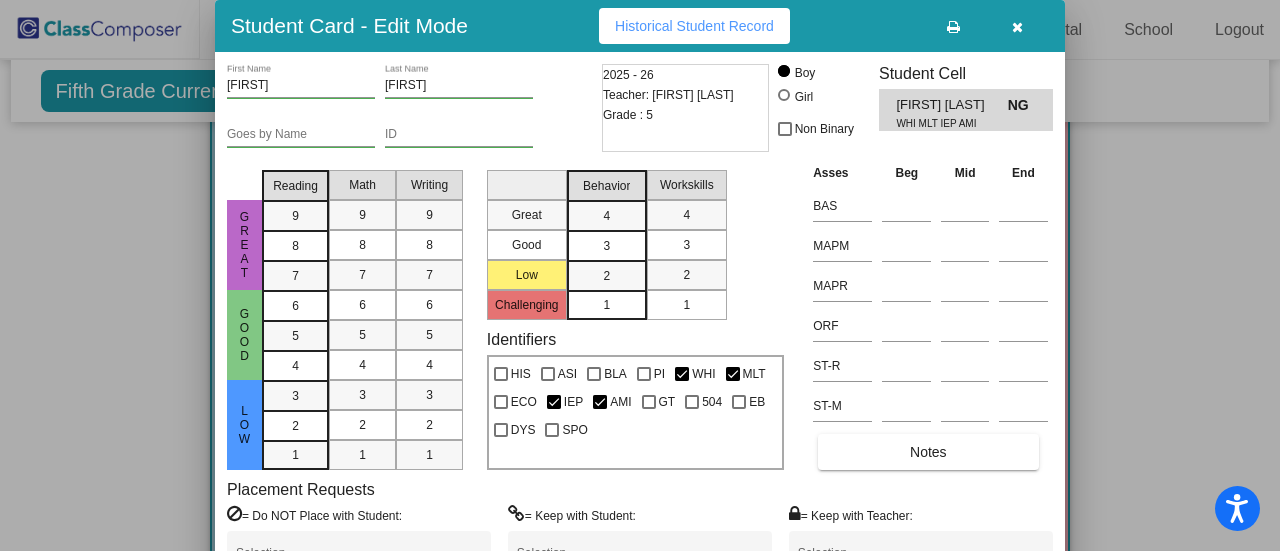 click on "Historical Student Record" at bounding box center (694, 26) 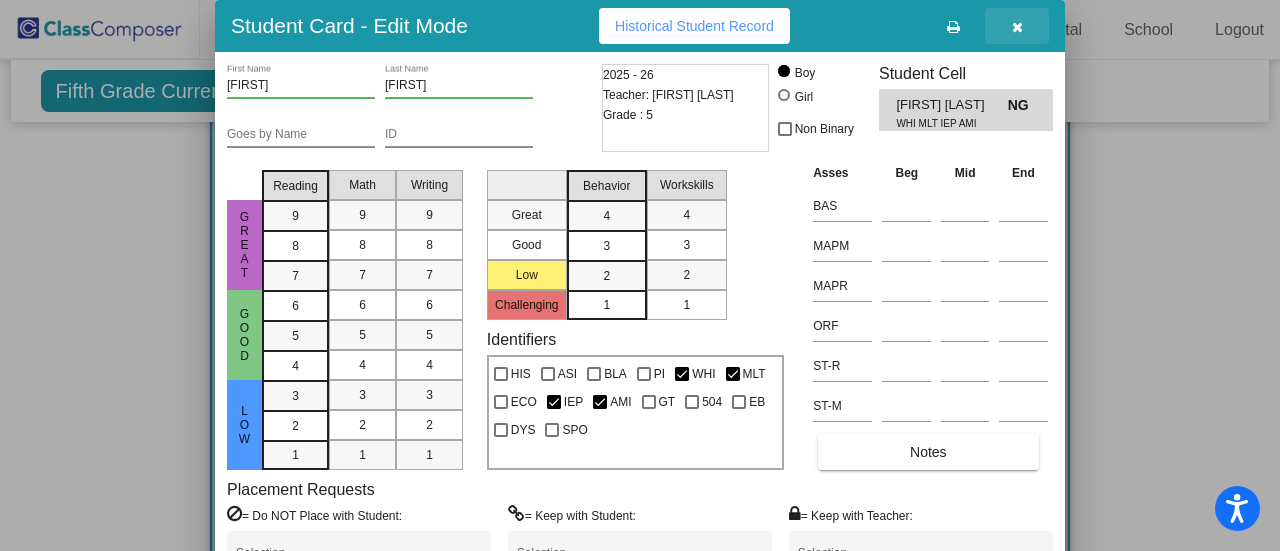 click at bounding box center [1017, 27] 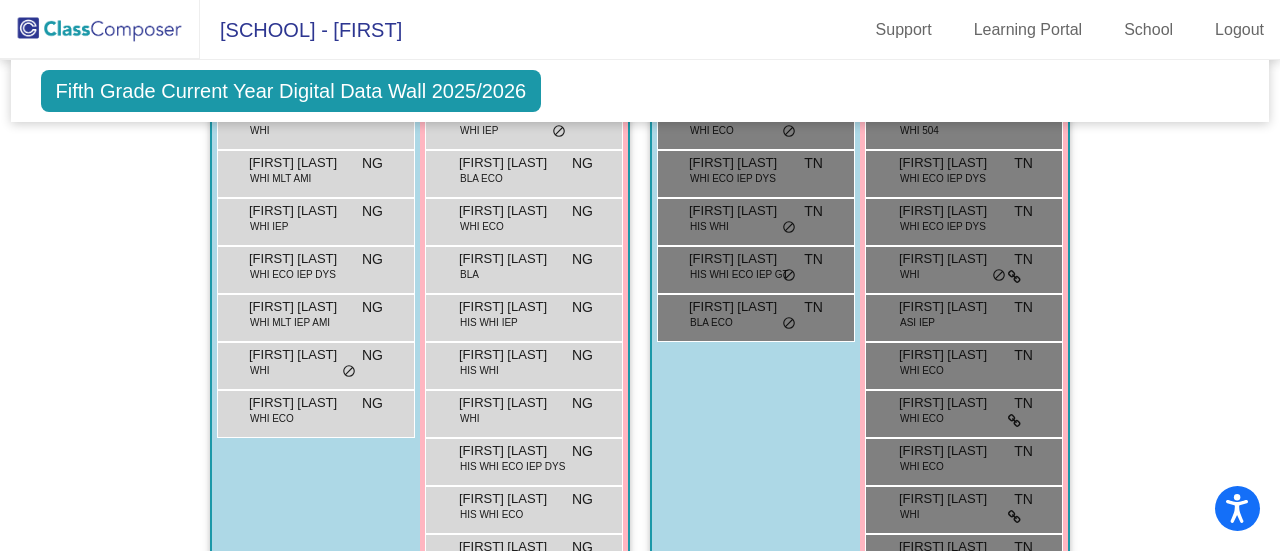 click on "Hallway   - Hallway Class  picture_as_pdf  Add Student  First Name Last Name Student Id  (Recommended)   Boy   Girl   Non Binary Add Close  Boys : 0    No Students   Girls: 0   No Students   Class 1   - [LAST]  picture_as_pdf [FIRST] [LAST]  Add Student  First Name Last Name Student Id  (Recommended)   Boy   Girl   Non Binary Add Close  Boys : 11  [FIRST] [LAST] WHI NG lock do_not_disturb_alt [FIRST] [LAST] WHI ECO GT NG lock do_not_disturb_alt [FIRST] [LAST] WHI ECO IEP 504 DYS NG lock do_not_disturb_alt [FIRST] [LAST] WHI ECO NG lock do_not_disturb_alt [FIRST] [LAST] WHI NG lock do_not_disturb_alt [FIRST] [LAST] WHI MLT AMI NG lock do_not_disturb_alt [FIRST] [LAST] WHI IEP NG lock do_not_disturb_alt [FIRST] [LAST] WHI ECO IEP DYS NG lock do_not_disturb_alt [FIRST] [LAST] WHI MLT IEP AMI NG lock do_not_disturb_alt [FIRST] [LAST] WHI NG lock do_not_disturb_alt [FIRST] [LAST] WHI ECO NG lock do_not_disturb_alt Girls: 15 [FIRST] [LAST] WHI IEP 504 DYS NG lock do_not_disturb_alt [FIRST] [LAST] WHI NG lock NG" 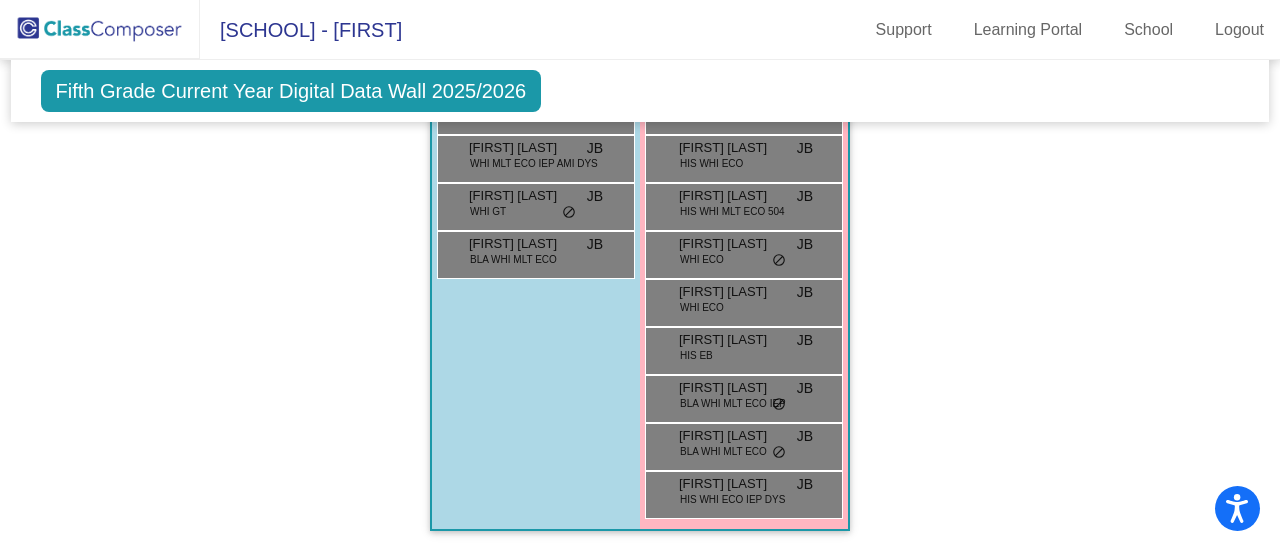 scroll, scrollTop: 1666, scrollLeft: 0, axis: vertical 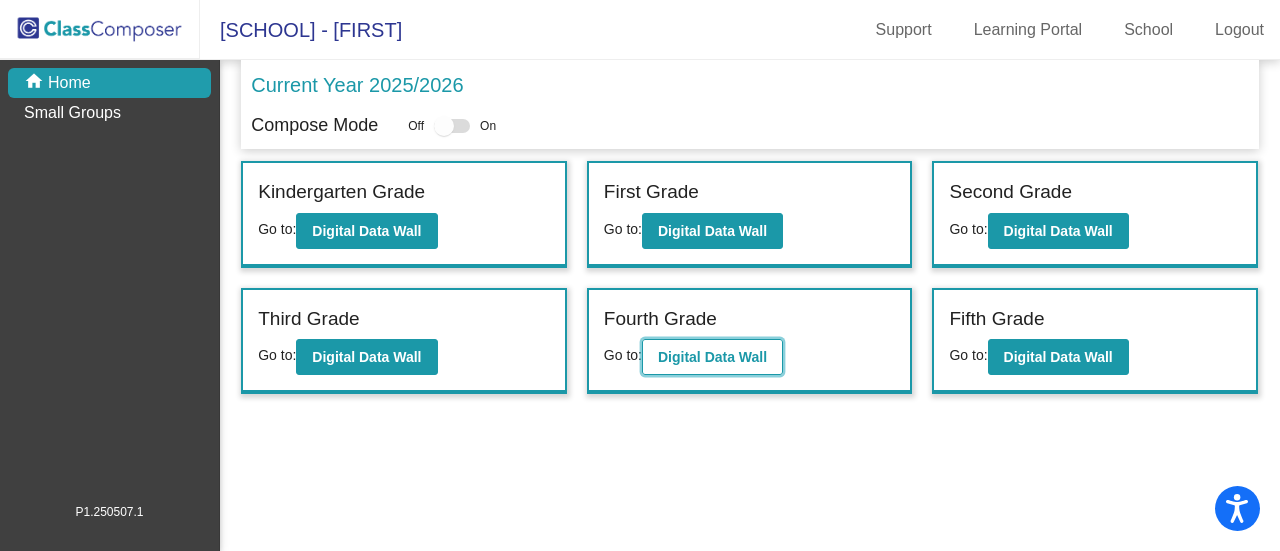 click on "Digital Data Wall" 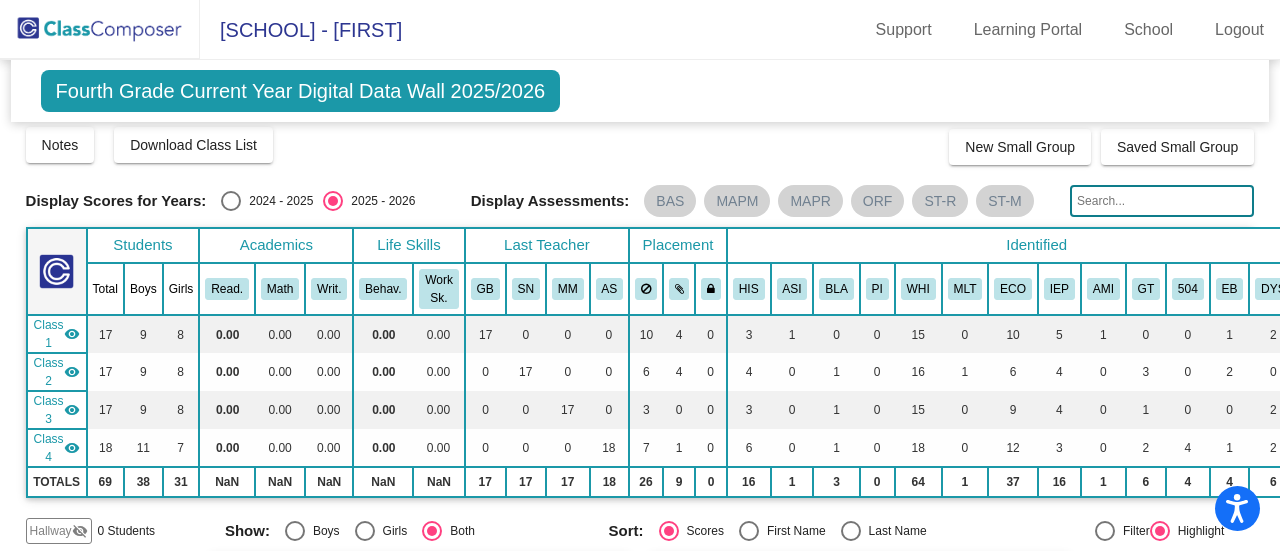 scroll, scrollTop: 0, scrollLeft: 0, axis: both 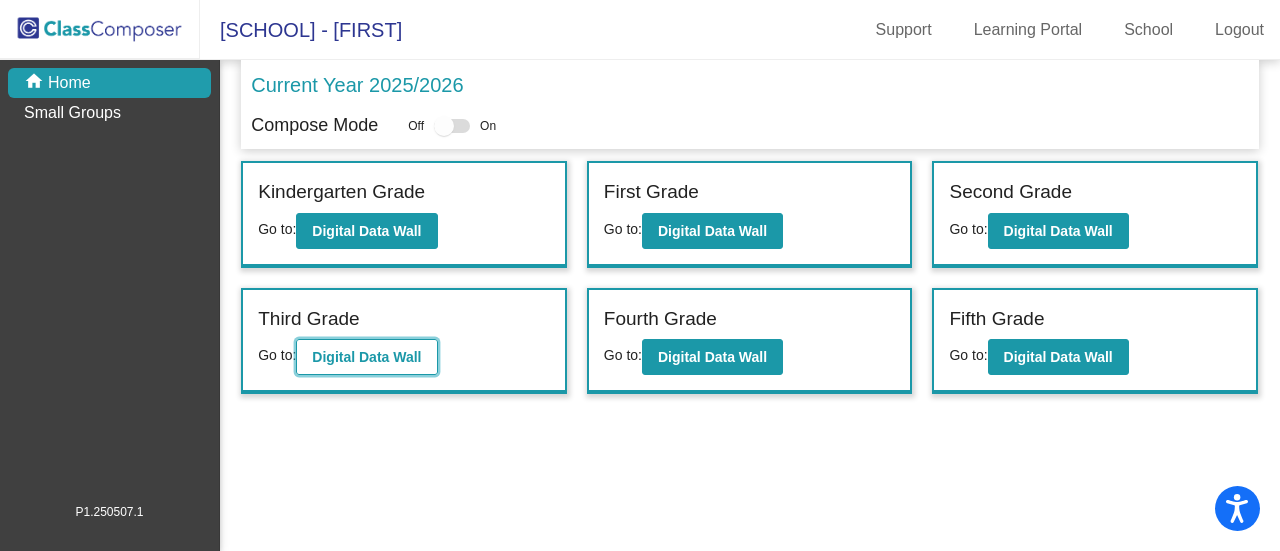 click on "Digital Data Wall" 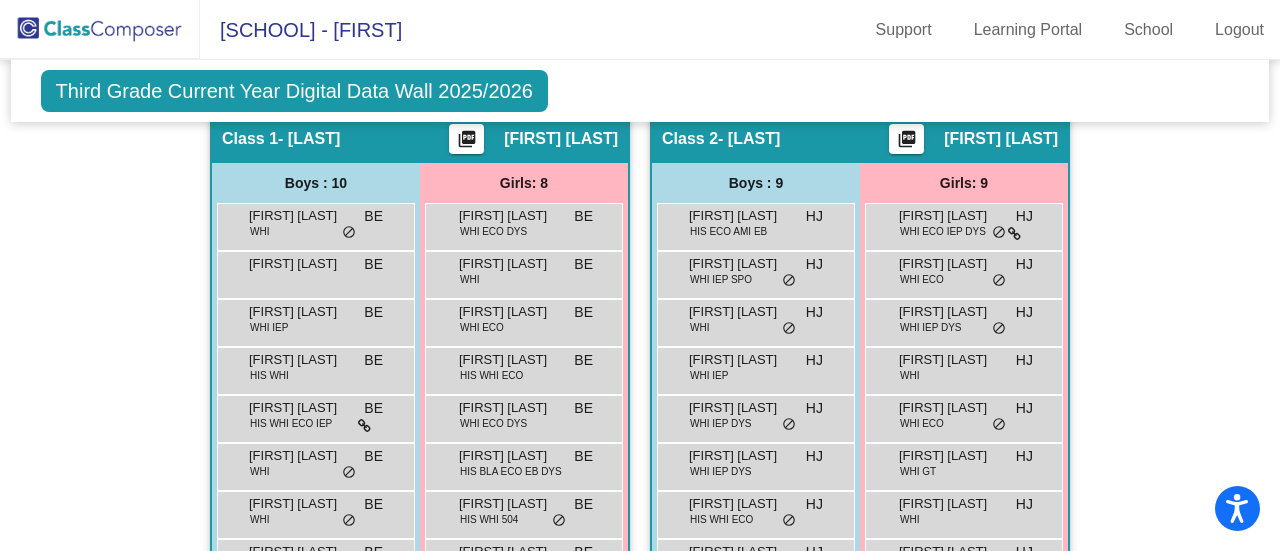 scroll, scrollTop: 420, scrollLeft: 0, axis: vertical 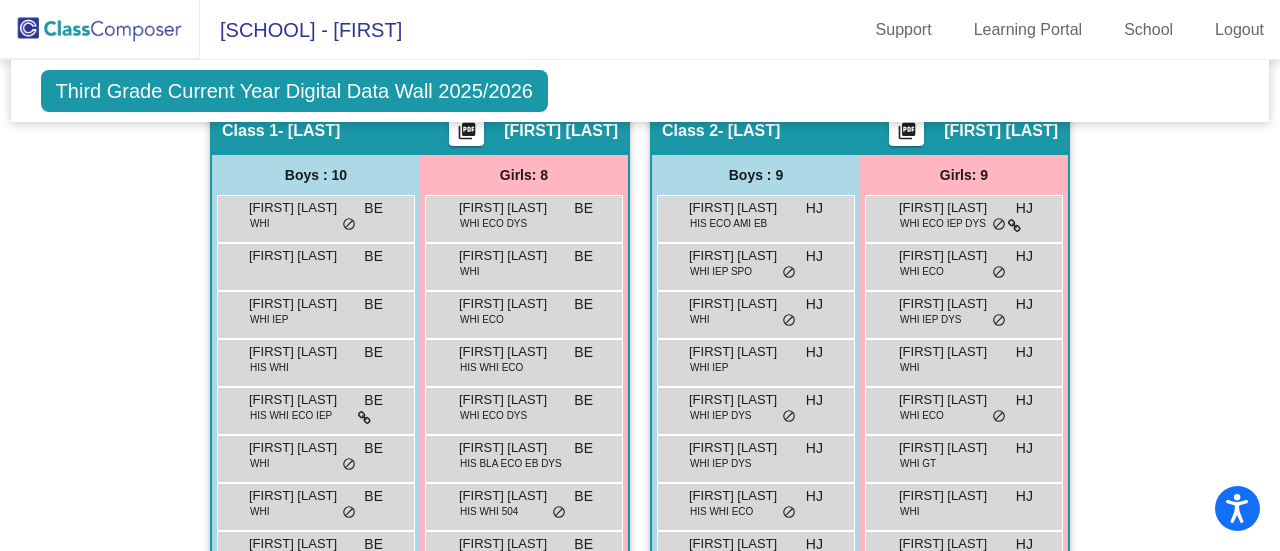 click on "Hallway   - Hallway Class  picture_as_pdf  Add Student  First Name Last Name Student Id  (Recommended)   Boy   Girl   Non Binary Add Close  Boys : 0    No Students   Girls: 0   No Students   Class 1   - [LAST]  picture_as_pdf [FIRST] [LAST]  Add Student  First Name Last Name Student Id  (Recommended)   Boy   Girl   Non Binary Add Close  Boys : 10  [FIRST] [LAST] WHI BE lock do_not_disturb_alt [FIRST] [LAST] WHI IEP BE lock do_not_disturb_alt [FIRST] [LAST] HIS WHI BE lock do_not_disturb_alt [FIRST] [LAST] HIS WHI ECO IEP BE lock do_not_disturb_alt [FIRST] [LAST] WHI BE lock do_not_disturb_alt [FIRST] [LAST] WHI BE lock do_not_disturb_alt [FIRST] [LAST] HIS WHI BE lock do_not_disturb_alt [FIRST] [LAST] HIS WHI ECO BE lock do_not_disturb_alt [FIRST] [LAST] ECO AMI BE lock do_not_disturb_alt Girls: 8 [FIRST] [LAST] WHI ECO DYS BE lock do_not_disturb_alt [FIRST] [LAST] WHI BE lock do_not_disturb_alt [FIRST] [LAST] WHI ECO BE lock do_not_disturb_alt [FIRST] [LAST] HIS WHI ECO BE" 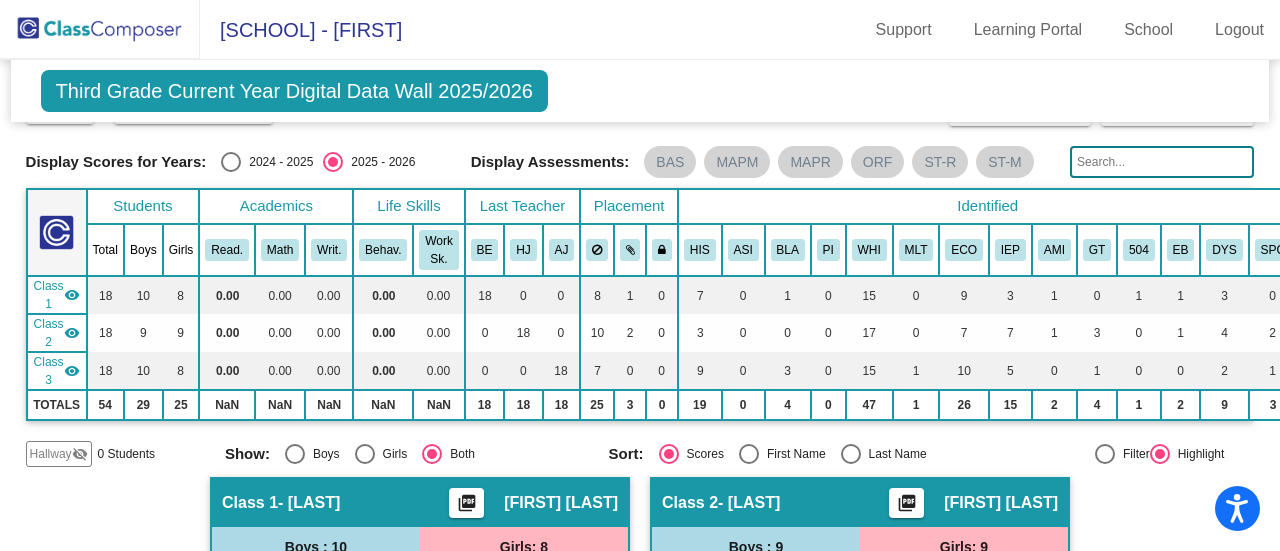 scroll, scrollTop: 44, scrollLeft: 0, axis: vertical 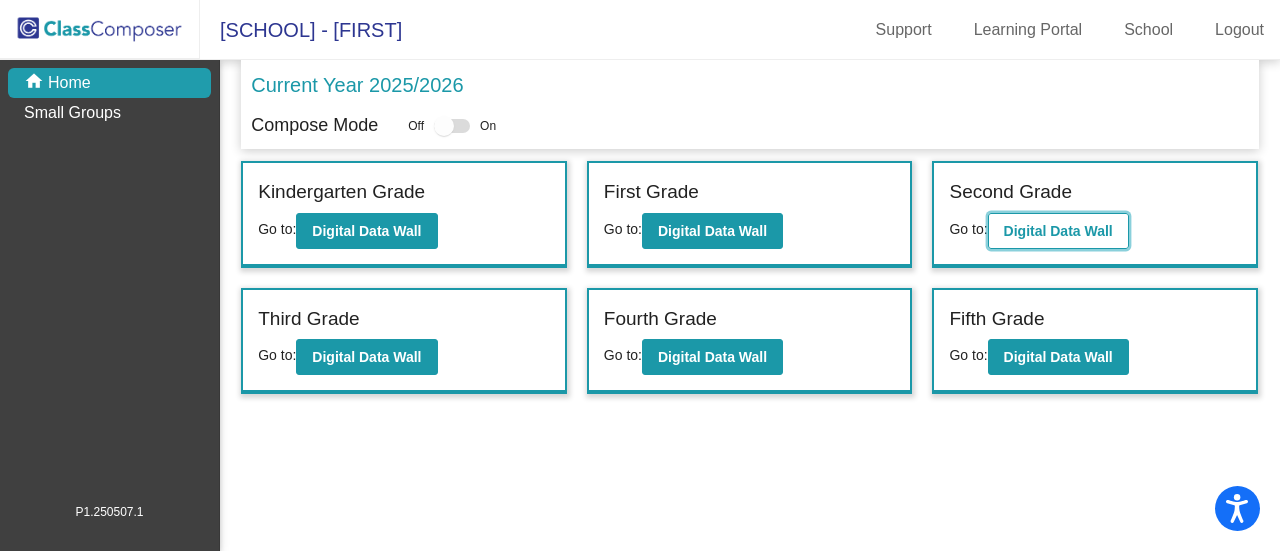 click on "Digital Data Wall" 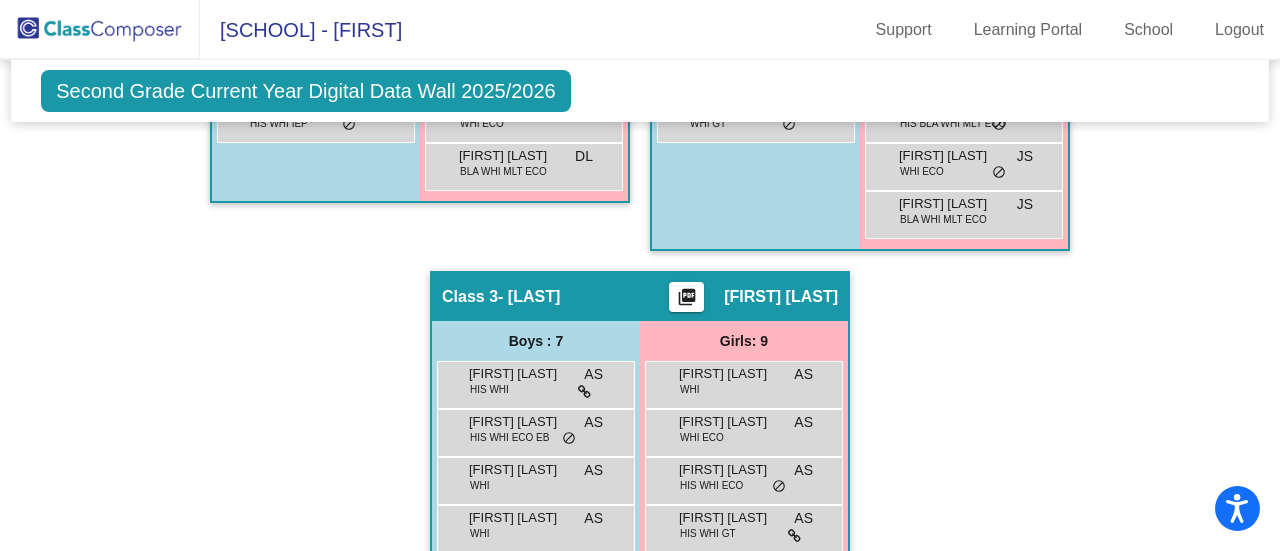 scroll, scrollTop: 860, scrollLeft: 0, axis: vertical 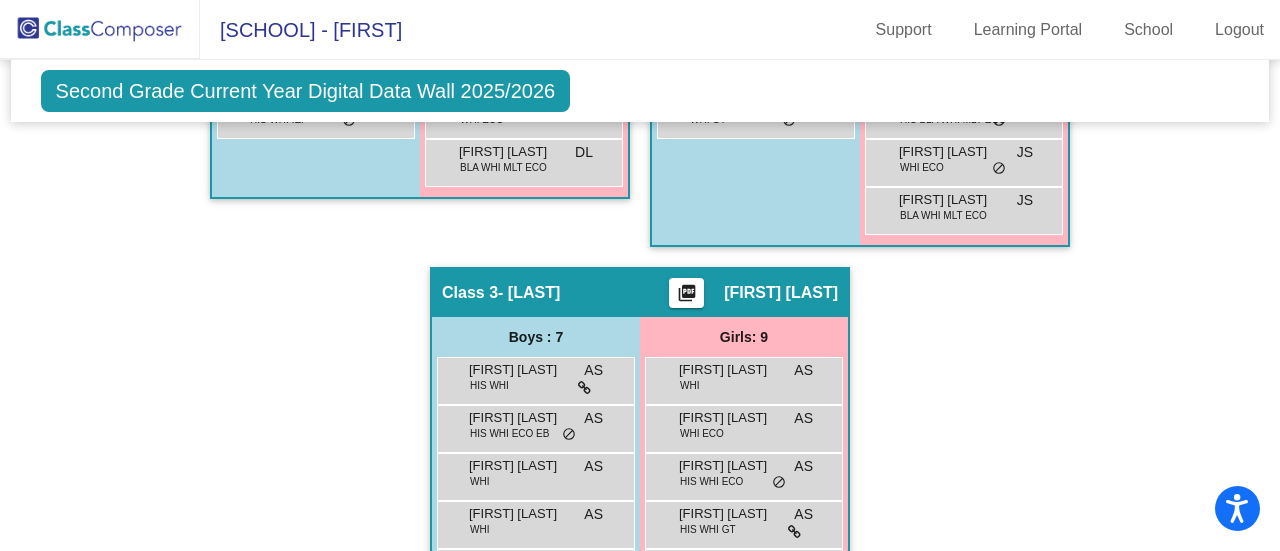 click on "Hallway   - Hallway Class  picture_as_pdf  Add Student  First Name Last Name Student Id  (Recommended)   Boy   Girl   Non Binary Add Close  Boys : 0    No Students   Girls: 0   No Students   Class 1   - [LAST]  picture_as_pdf [FIRST] [LAST]  Add Student  First Name Last Name Student Id  (Recommended)   Boy   Girl   Non Binary Add Close  Boys : 8  [FIRST] [LAST] HIS WHI ECO EB DL lock do_not_disturb_alt [FIRST] [LAST] WHI DL lock do_not_disturb_alt [FIRST] [LAST] WHI ECO DL lock do_not_disturb_alt [FIRST] [LAST] WHI EB DL lock do_not_disturb_alt [FIRST] [LAST] WHI ECO IEP DL lock do_not_disturb_alt [FIRST] [LAST] WHI DL lock do_not_disturb_alt [FIRST] [LAST] WHI ECO DL lock do_not_disturb_alt [FIRST] [LAST] HIS WHI IEP DL lock do_not_disturb_alt Girls: 9 [FIRST] [LAST] HIS WHI ECO 504 DL lock do_not_disturb_alt [FIRST] [LAST] WHI DYS DL lock do_not_disturb_alt [FIRST] [LAST] WHI GT DL lock do_not_disturb_alt [FIRST] [LAST] WHI DL lock do_not_disturb_alt [FIRST] [LAST] DL lock [FIRST] [LAST]" 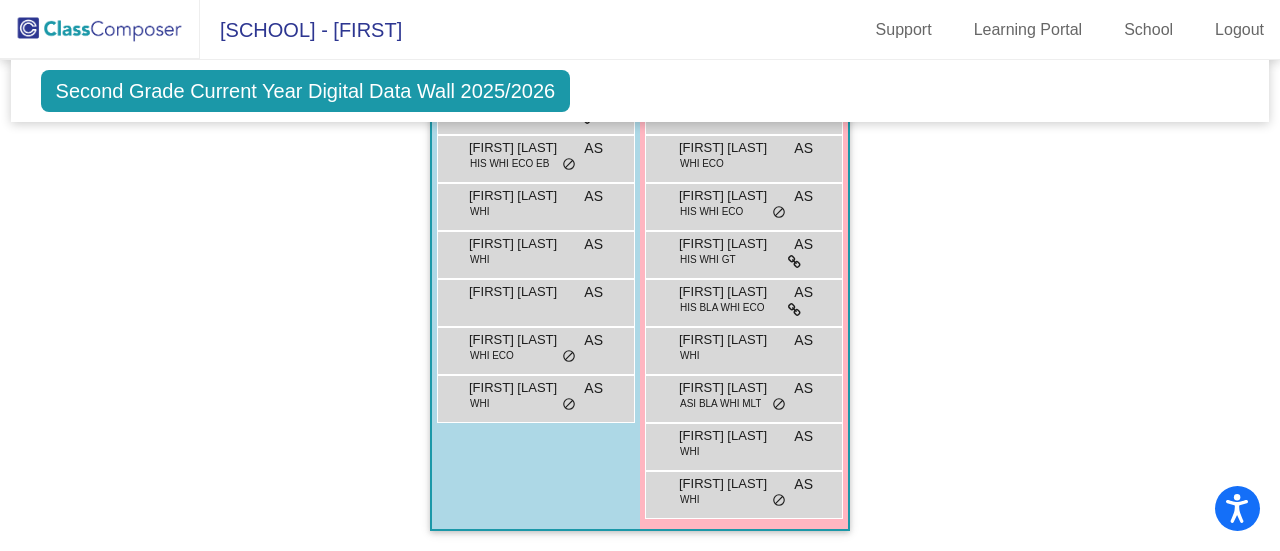 scroll, scrollTop: 1138, scrollLeft: 0, axis: vertical 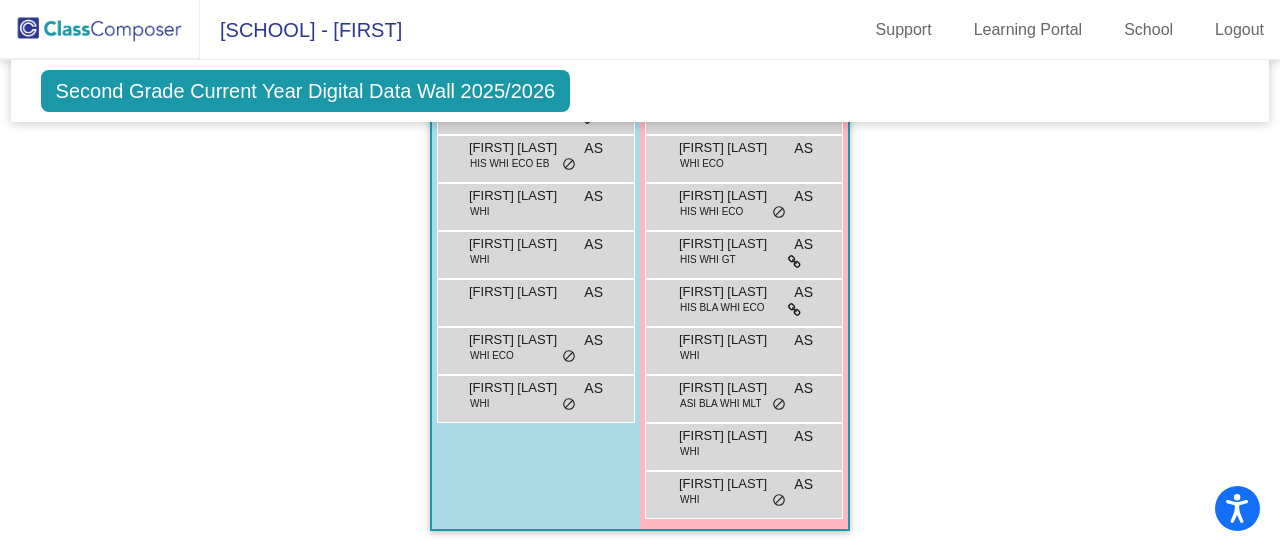 click on "Hallway   - Hallway Class  picture_as_pdf  Add Student  First Name Last Name Student Id  (Recommended)   Boy   Girl   Non Binary Add Close  Boys : 0    No Students   Girls: 0   No Students   Class 1   - [LAST]  picture_as_pdf [FIRST] [LAST]  Add Student  First Name Last Name Student Id  (Recommended)   Boy   Girl   Non Binary Add Close  Boys : 8  [FIRST] [LAST] HIS WHI ECO EB DL lock do_not_disturb_alt [FIRST] [LAST] WHI DL lock do_not_disturb_alt [FIRST] [LAST] WHI ECO DL lock do_not_disturb_alt [FIRST] [LAST] WHI EB DL lock do_not_disturb_alt [FIRST] [LAST] WHI ECO IEP DL lock do_not_disturb_alt [FIRST] [LAST] WHI DL lock do_not_disturb_alt [FIRST] [LAST] WHI ECO DL lock do_not_disturb_alt [FIRST] [LAST] HIS WHI IEP DL lock do_not_disturb_alt Girls: 9 [FIRST] [LAST] HIS WHI ECO 504 DL lock do_not_disturb_alt [FIRST] [LAST] WHI DYS DL lock do_not_disturb_alt [FIRST] [LAST] WHI GT DL lock do_not_disturb_alt [FIRST] [LAST] WHI DL lock do_not_disturb_alt [FIRST] [LAST] DL lock [FIRST] [LAST]" 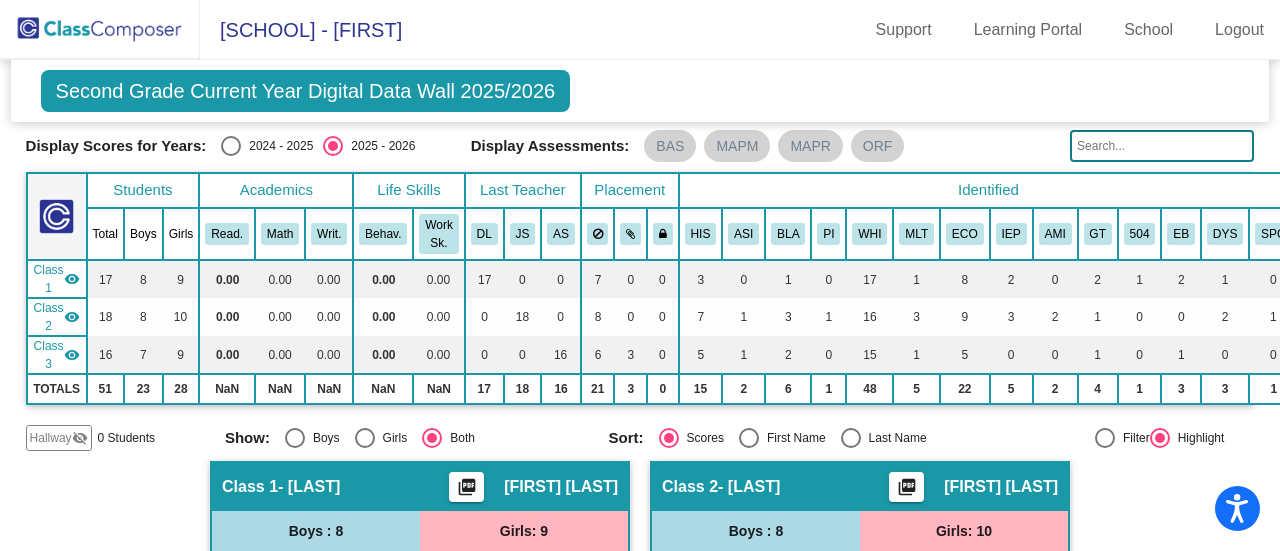 scroll, scrollTop: 0, scrollLeft: 0, axis: both 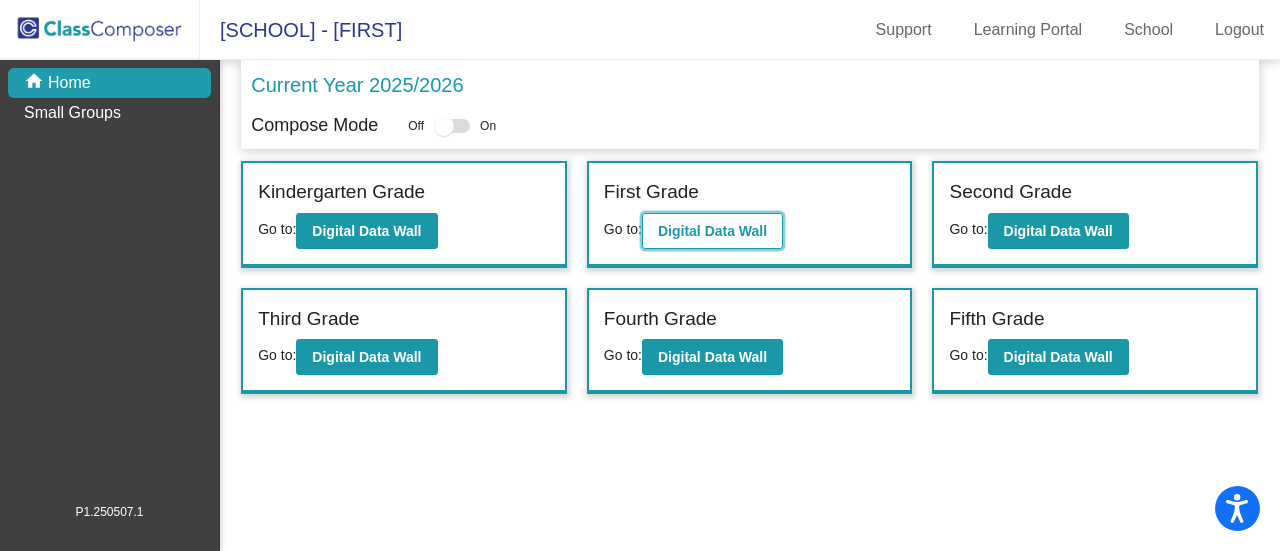 click on "Digital Data Wall" 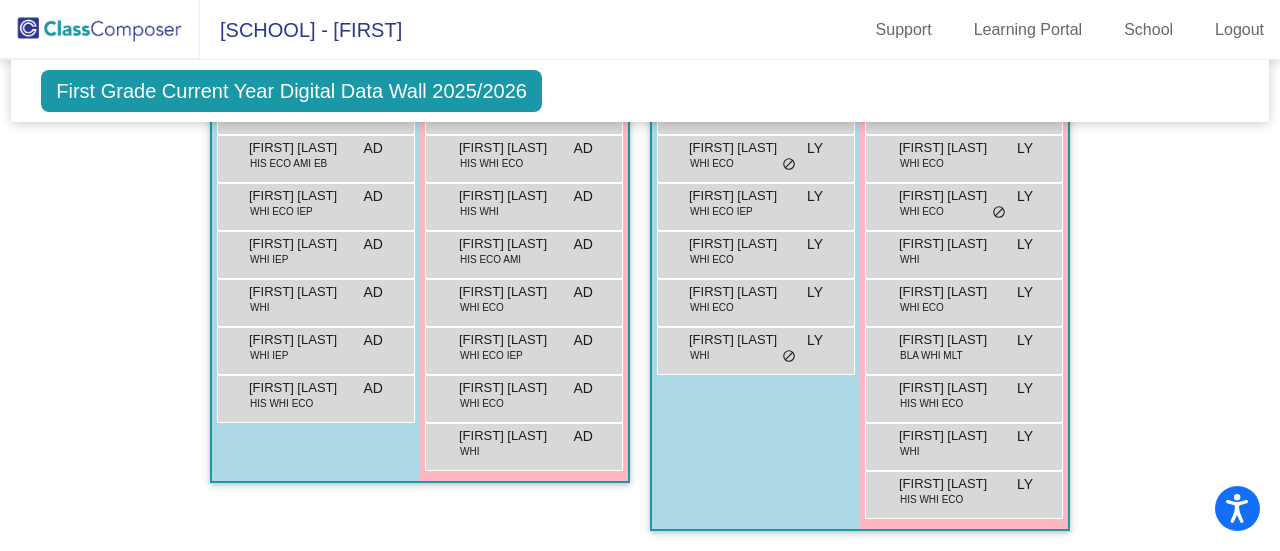 scroll, scrollTop: 1080, scrollLeft: 0, axis: vertical 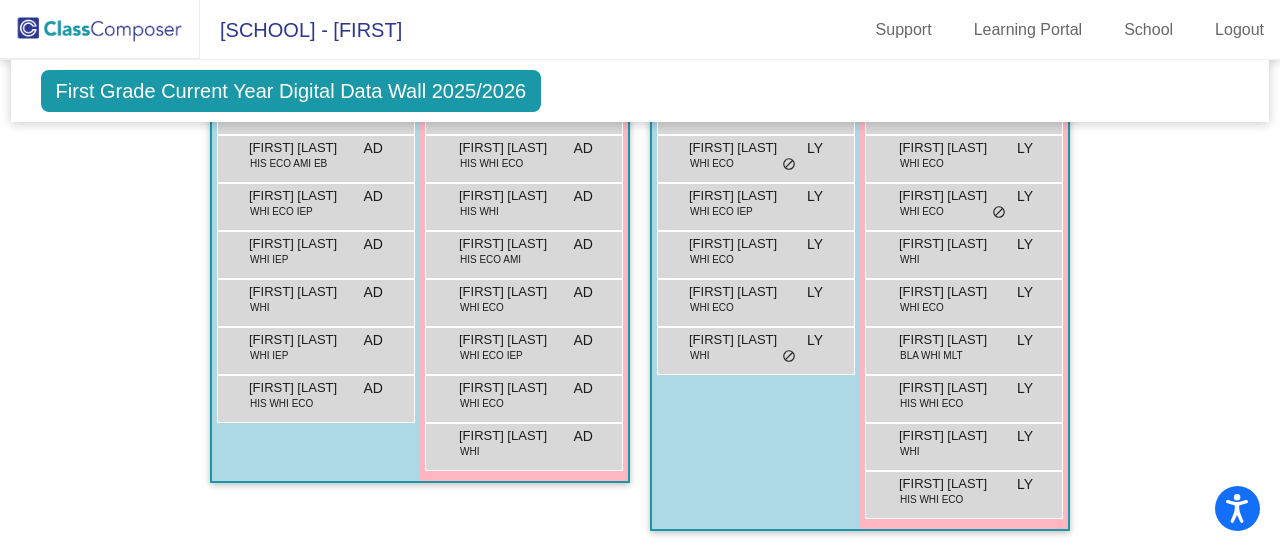 click on "Hallway   - Hallway Class  picture_as_pdf  Add Student  [FIRST] [LAST] Student Id  (Recommended)   Boy   Girl   Non Binary Add Close  Boys : 0    No Students   Girls: 0   No Students   Class 1   - [LAST]  picture_as_pdf [FIRST] [LAST]  Add Student  [FIRST] [LAST] Student Id  (Recommended)   Boy   Girl   Non Binary Add Close  Boys : 6  [FIRST] [LAST] WHI JW lock do_not_disturb_alt [FIRST] [LAST] HIS WHI JW lock do_not_disturb_alt [FIRST] [LAST] BLA WHI MLT IEP JW lock do_not_disturb_alt [FIRST] [LAST] WHI JW lock do_not_disturb_alt [FIRST] [LAST] WHI ECO JW lock do_not_disturb_alt [FIRST] [LAST] WHI JW lock do_not_disturb_alt Girls: 8 [FIRST] [LAST] WHI ECO JW lock do_not_disturb_alt [FIRST] [LAST] HIS WHI ECO JW lock do_not_disturb_alt [FIRST] [LAST] HIS WHI JW lock do_not_disturb_alt [FIRST] [LAST] WHI ECO JW lock do_not_disturb_alt [FIRST] [LAST] WHI ECO JW lock do_not_disturb_alt [FIRST] [LAST] ASI ECO JW lock do_not_disturb_alt [FIRST] [LAST] WHI JW lock do_not_disturb_alt [FIRST] [LAST]" 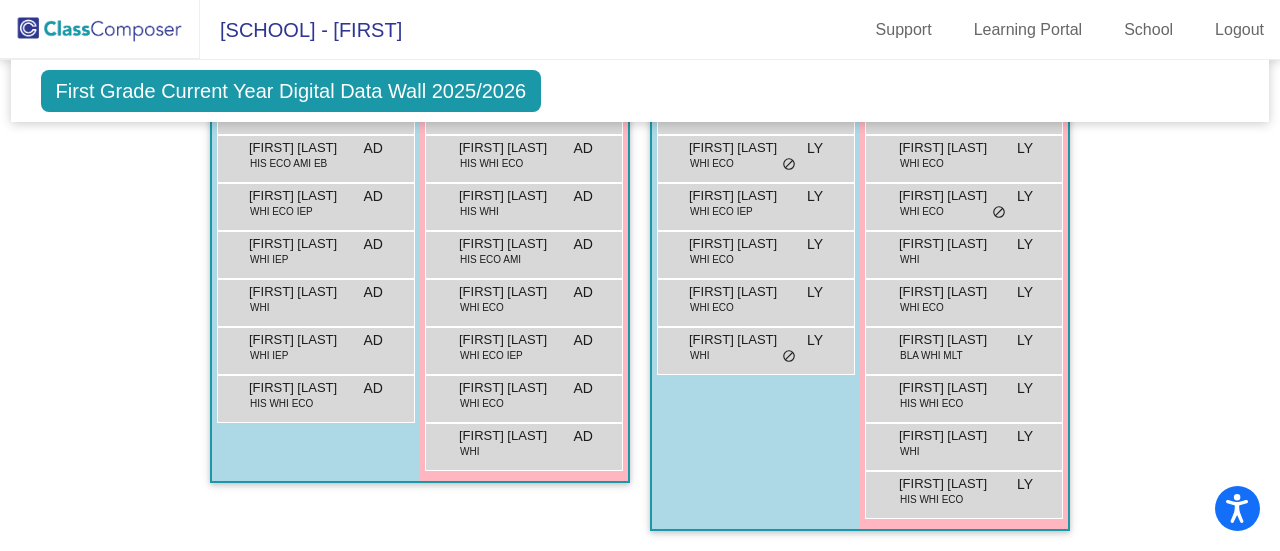 scroll, scrollTop: 0, scrollLeft: 0, axis: both 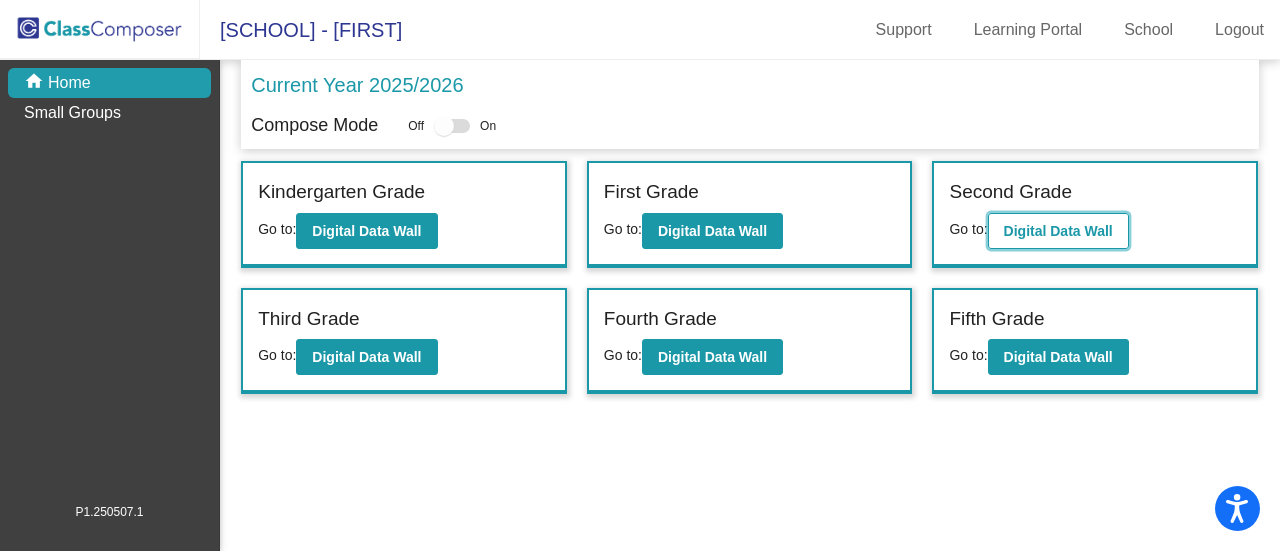 click on "Digital Data Wall" 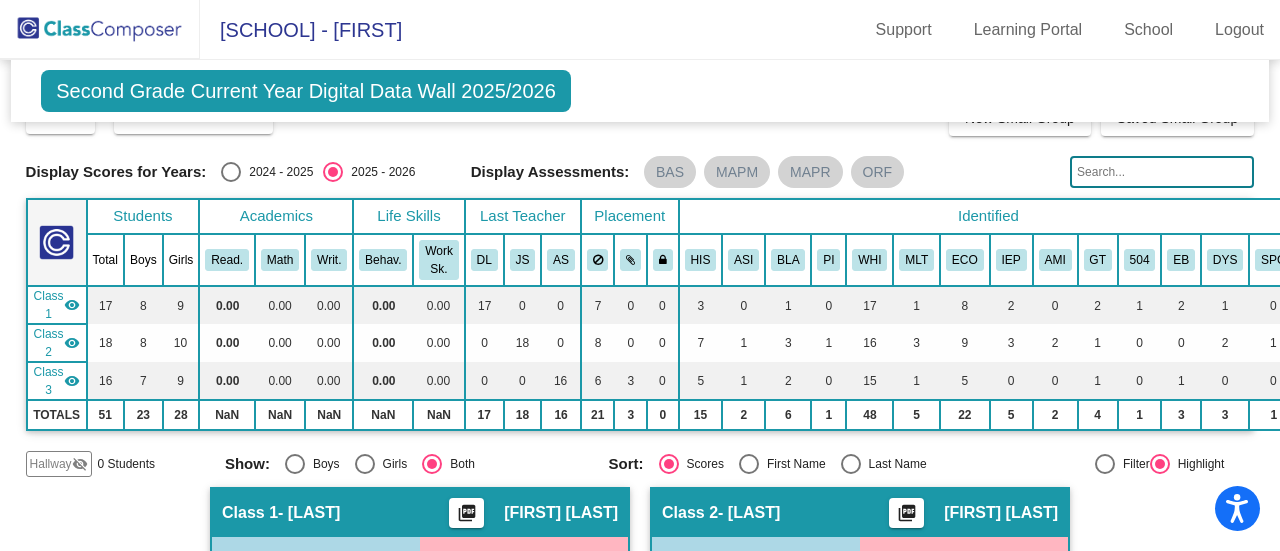 scroll, scrollTop: 0, scrollLeft: 0, axis: both 